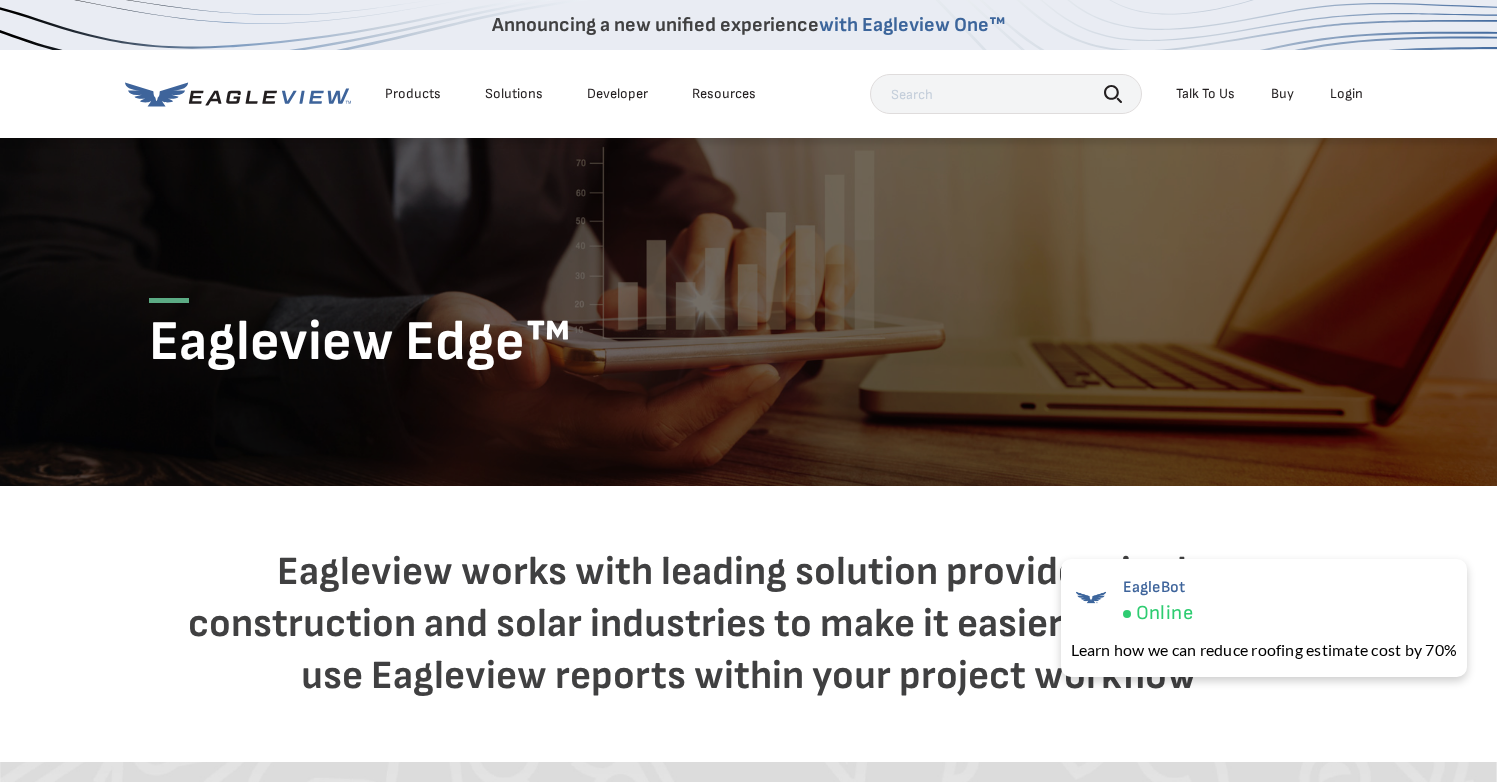 scroll, scrollTop: 779, scrollLeft: 1, axis: both 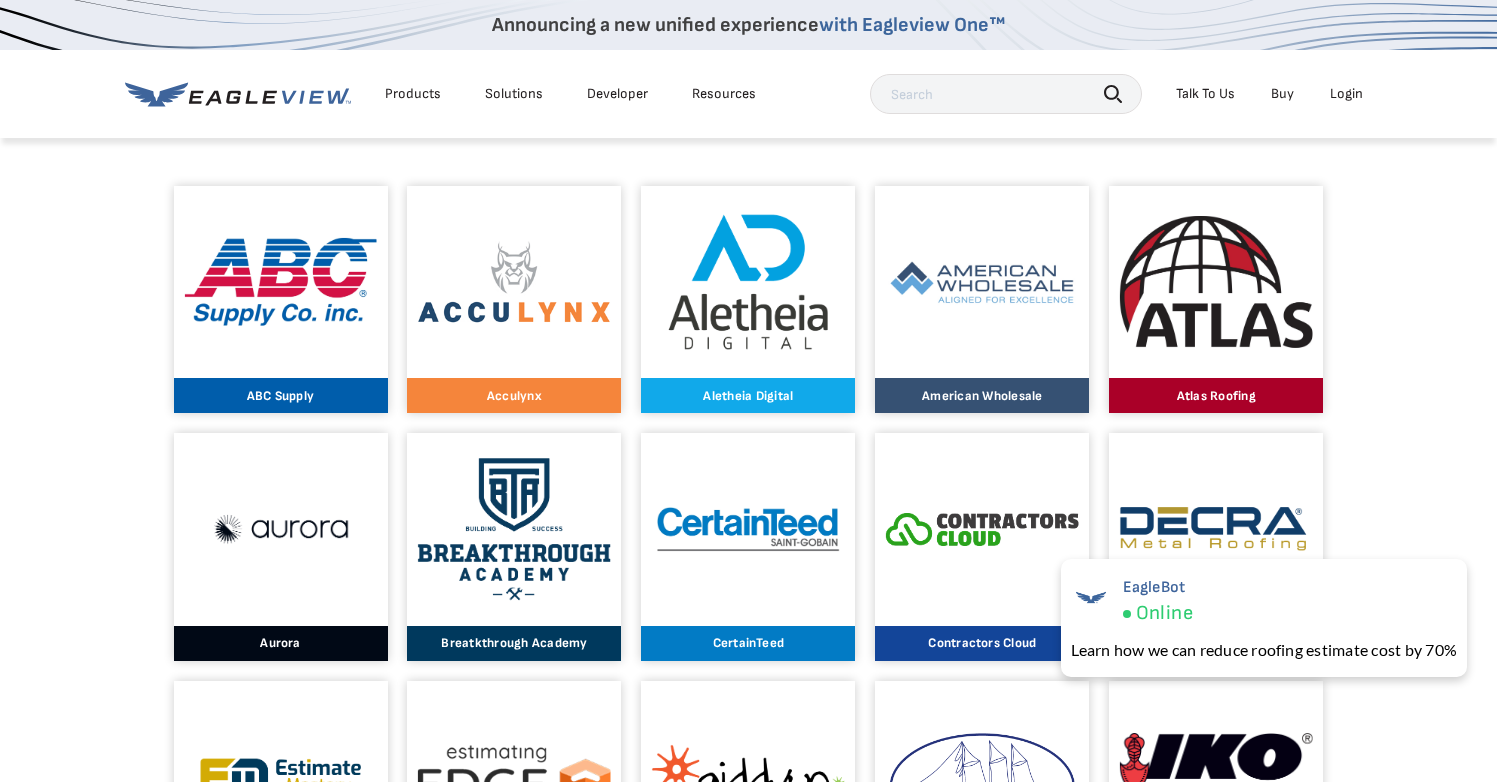 click at bounding box center [1216, 282] 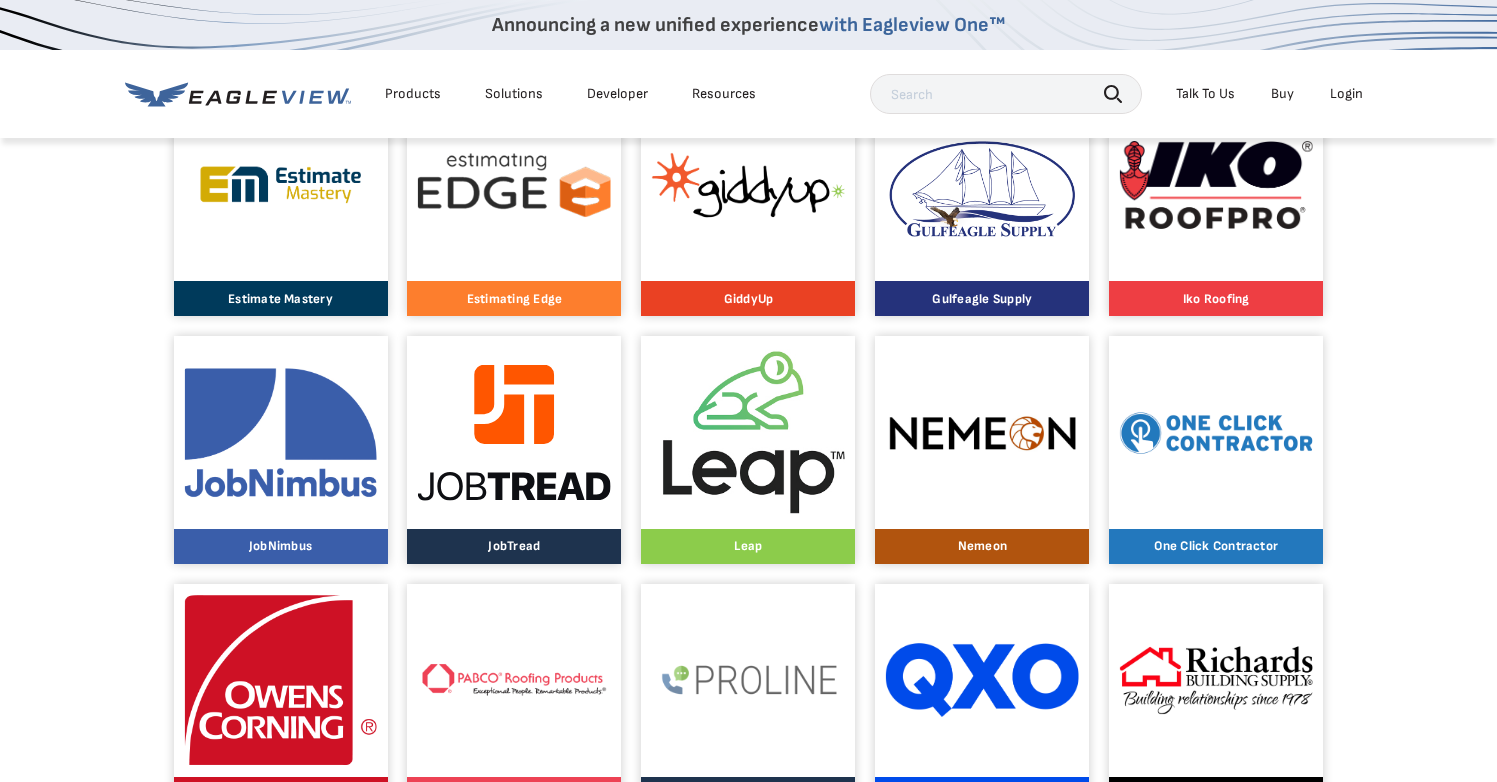 scroll, scrollTop: 1372, scrollLeft: 1, axis: both 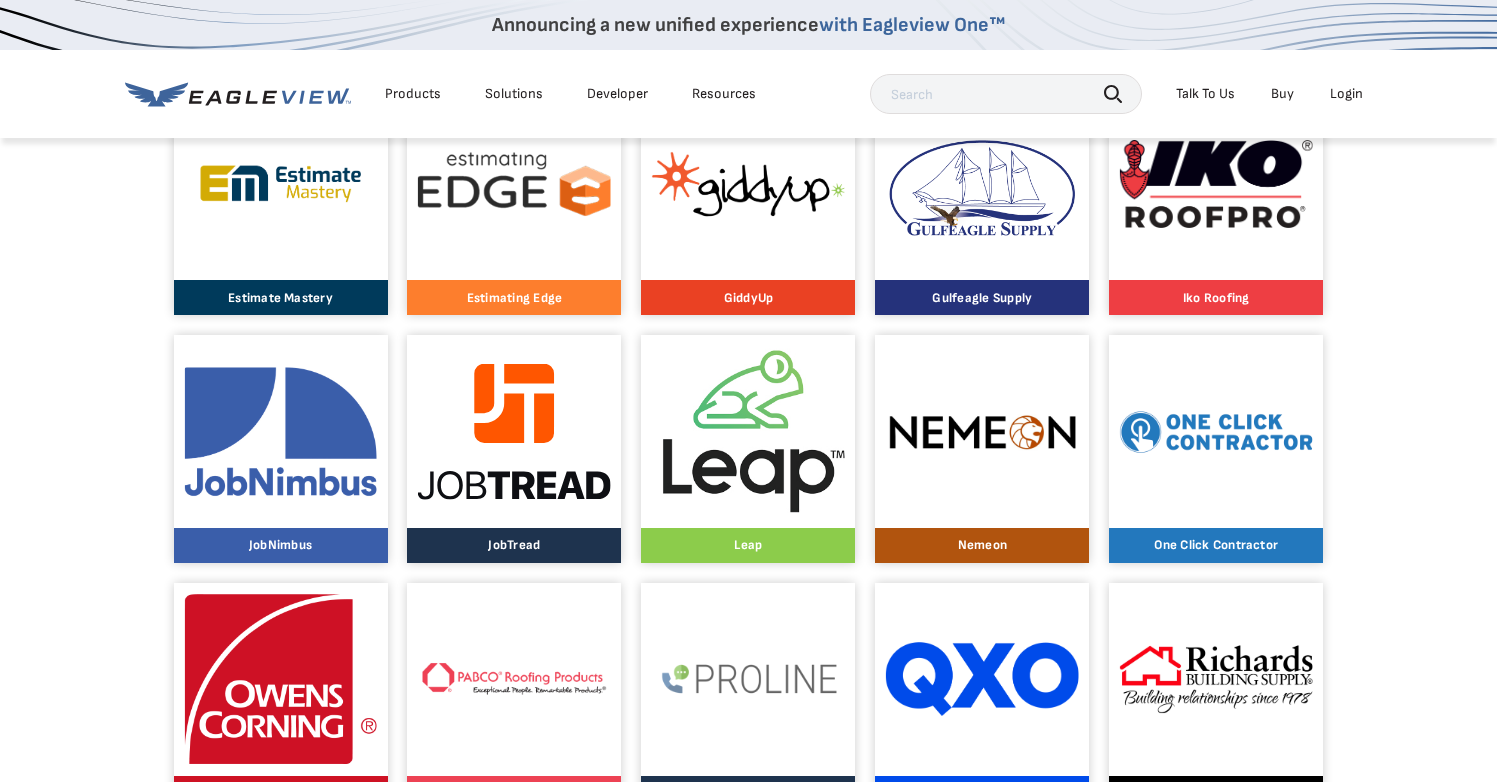 click at bounding box center [1216, 184] 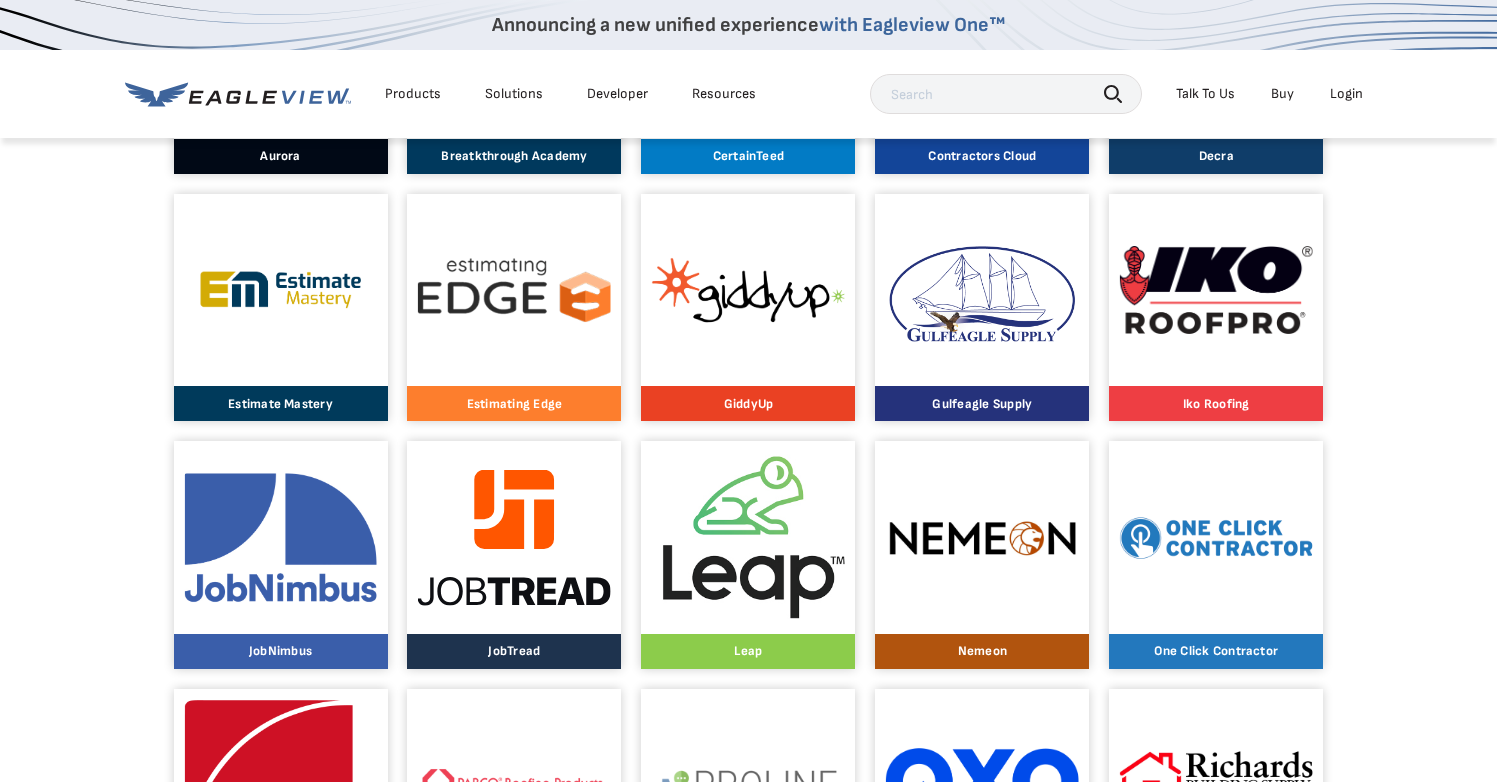 scroll, scrollTop: 1253, scrollLeft: 1, axis: both 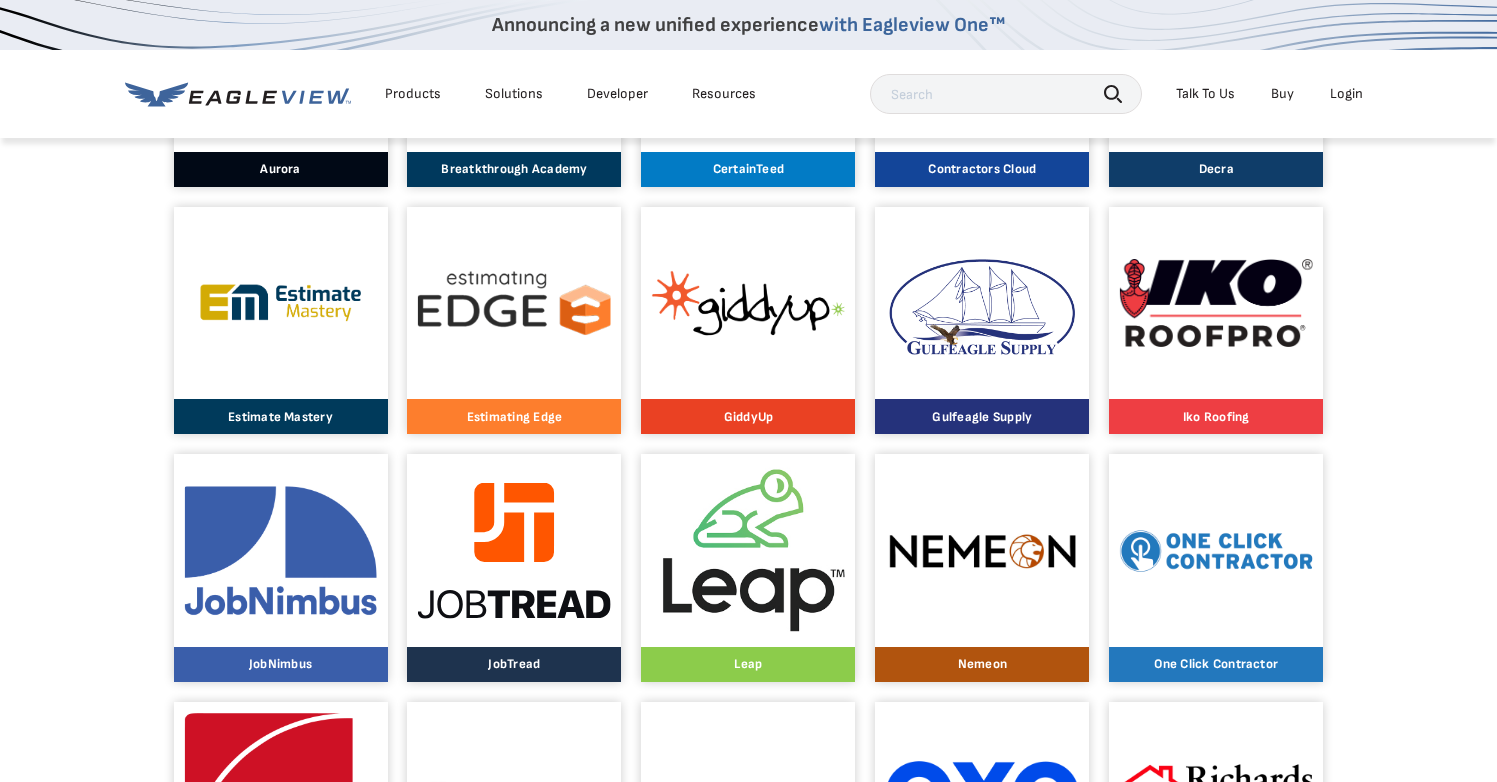click at bounding box center (1216, 303) 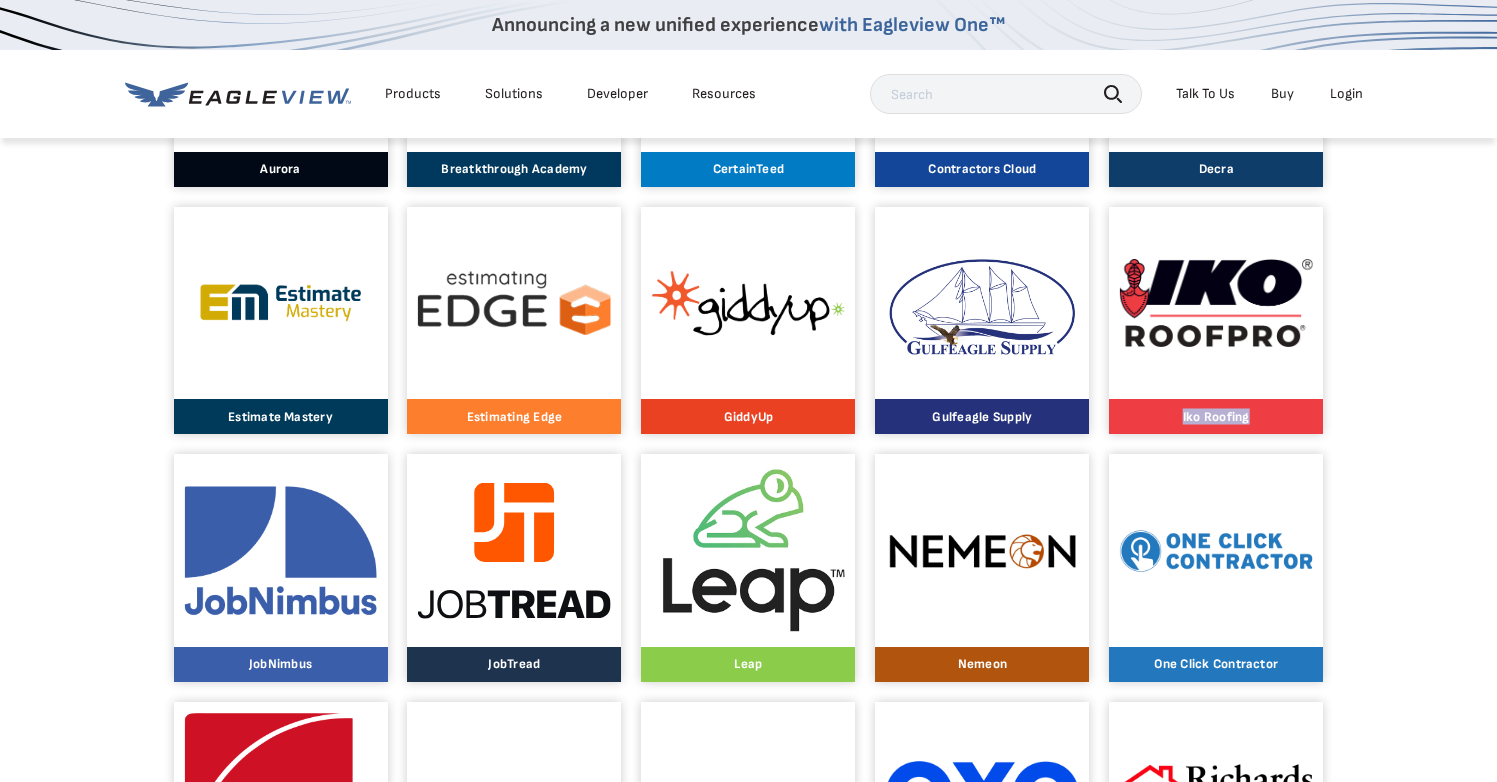 drag, startPoint x: 1220, startPoint y: 416, endPoint x: 1191, endPoint y: 417, distance: 29.017237 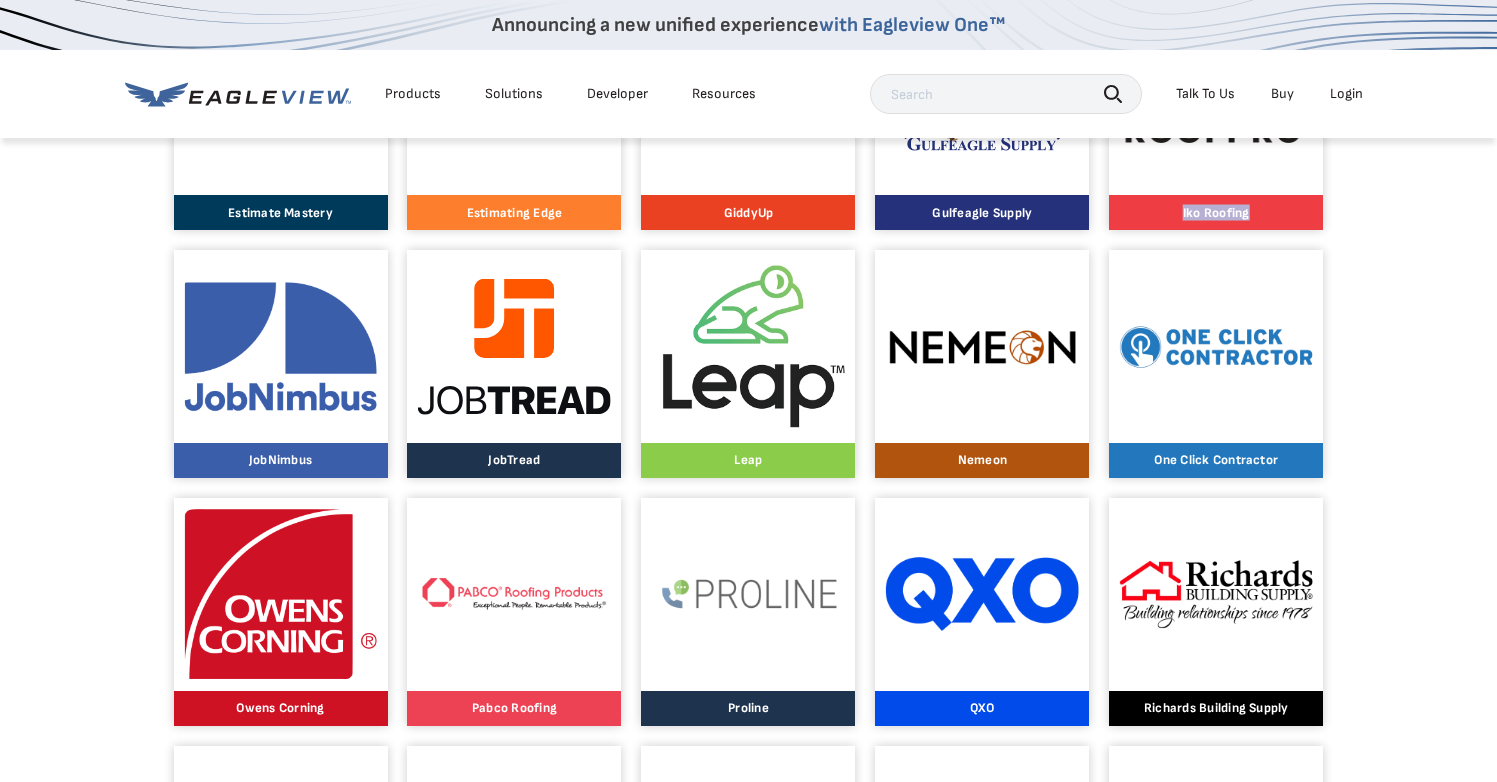 scroll, scrollTop: 1494, scrollLeft: 1, axis: both 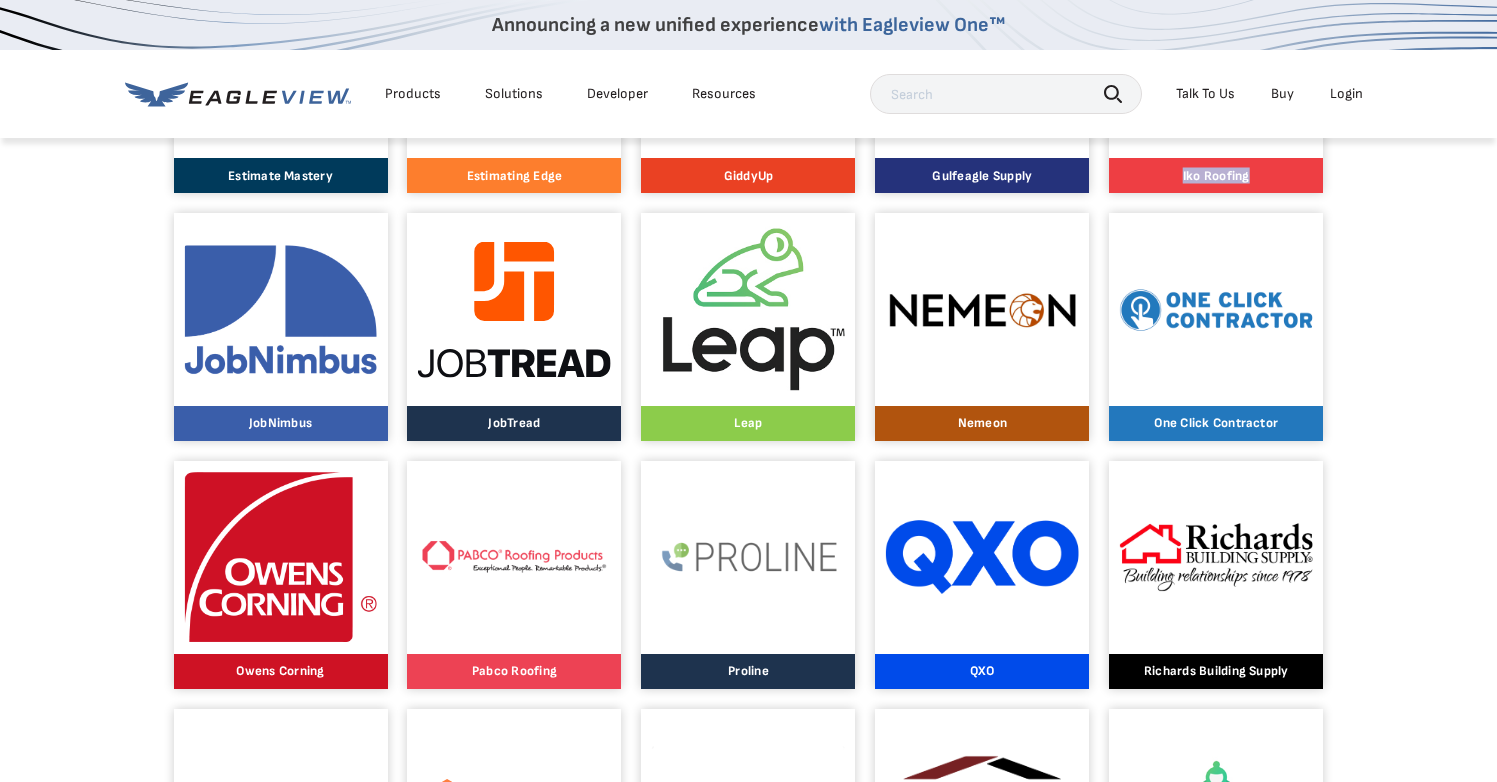 click at bounding box center [748, 309] 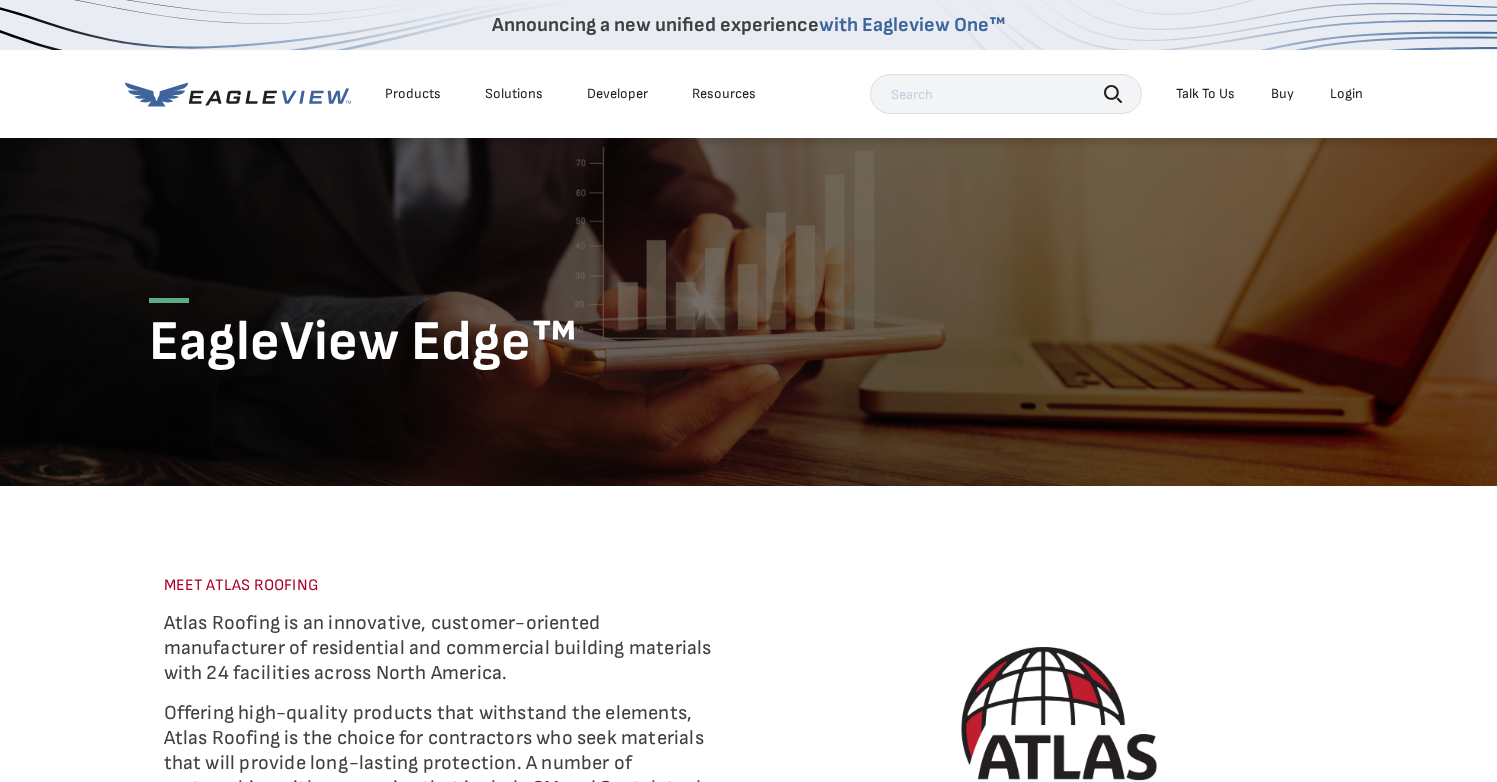 scroll, scrollTop: 0, scrollLeft: 0, axis: both 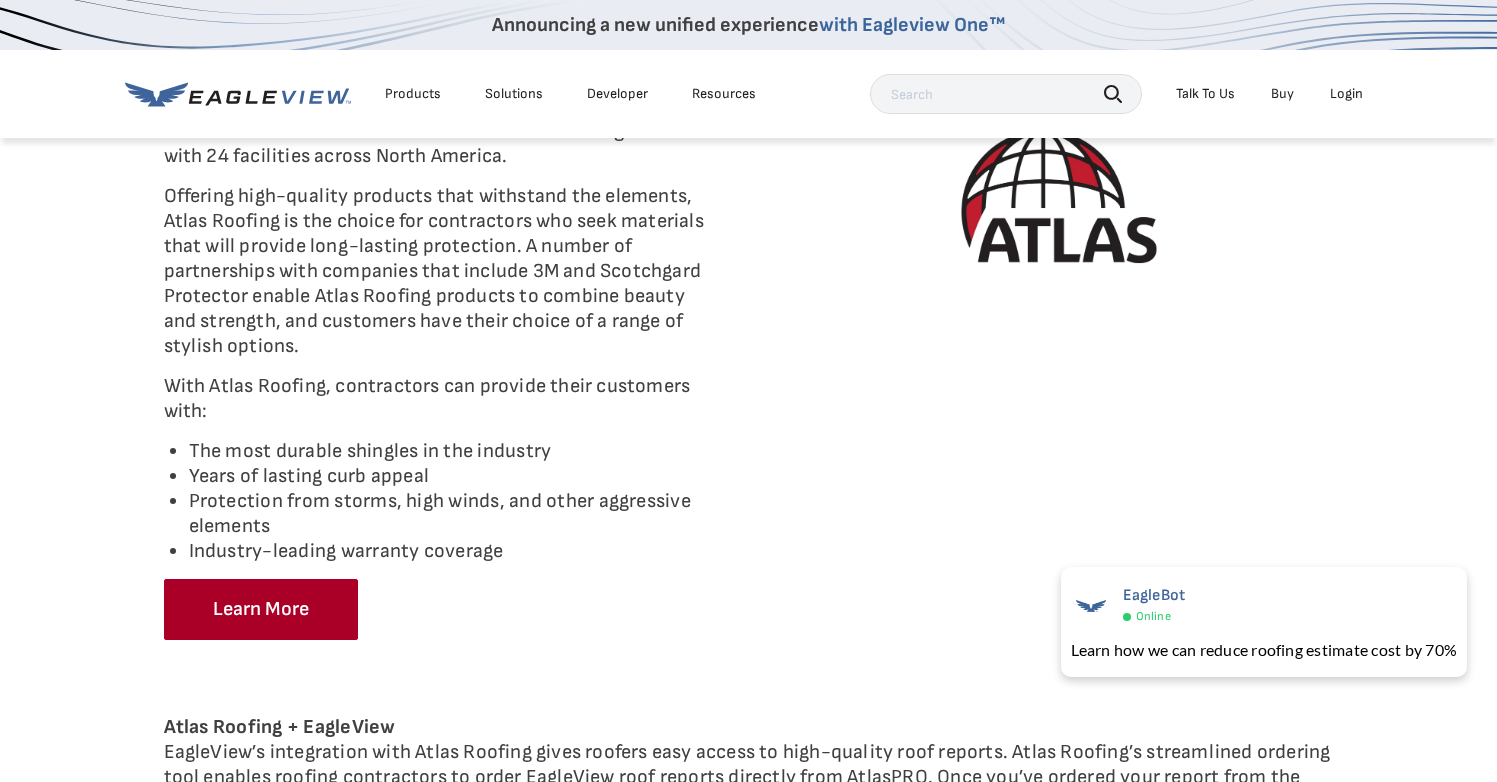 click on "The most durable shingles in the industry" at bounding box center (451, 451) 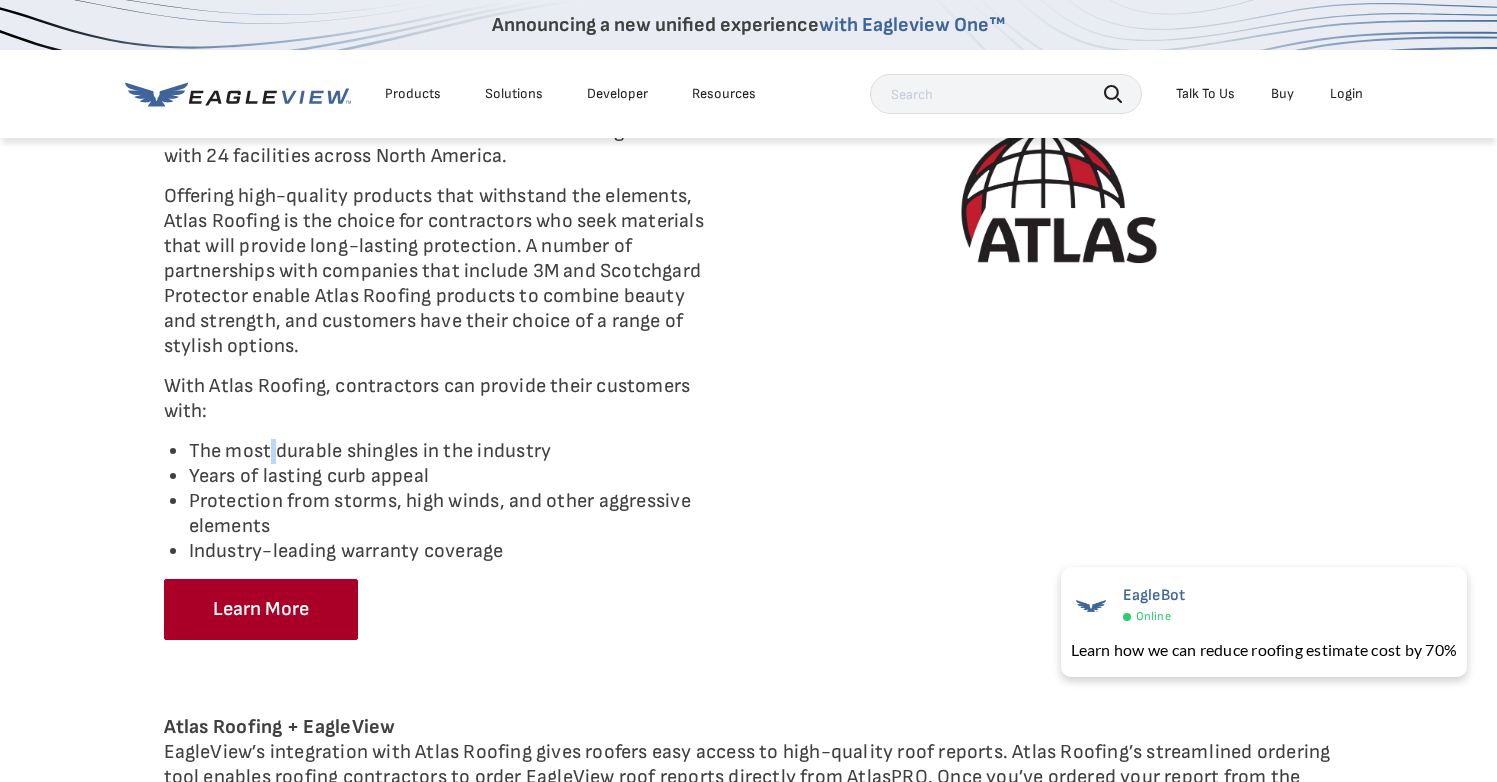 click on "The most durable shingles in the industry" at bounding box center [451, 451] 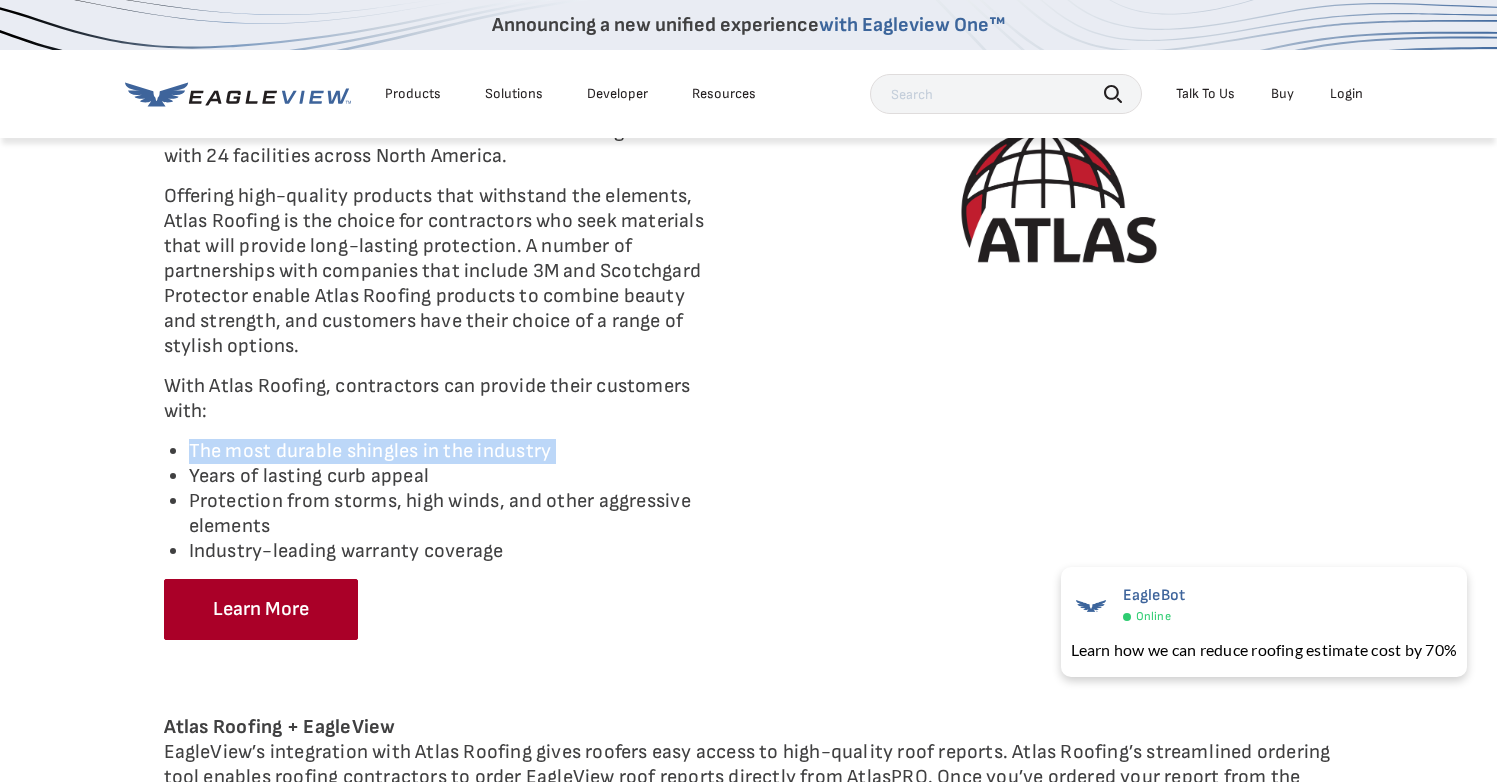 click on "The most durable shingles in the industry" at bounding box center (451, 451) 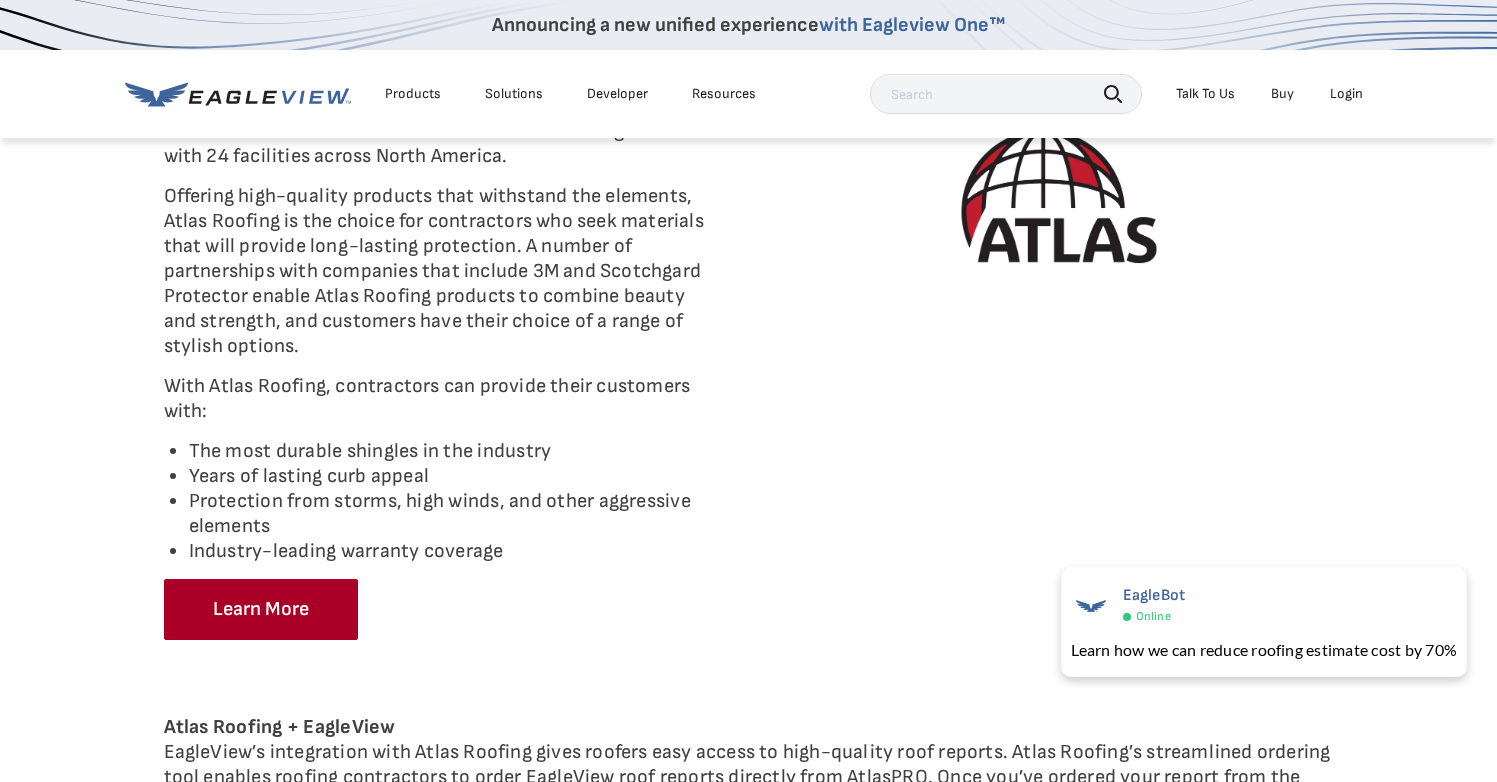 click on "Protection from storms, high winds, and other aggressive elements" at bounding box center (451, 514) 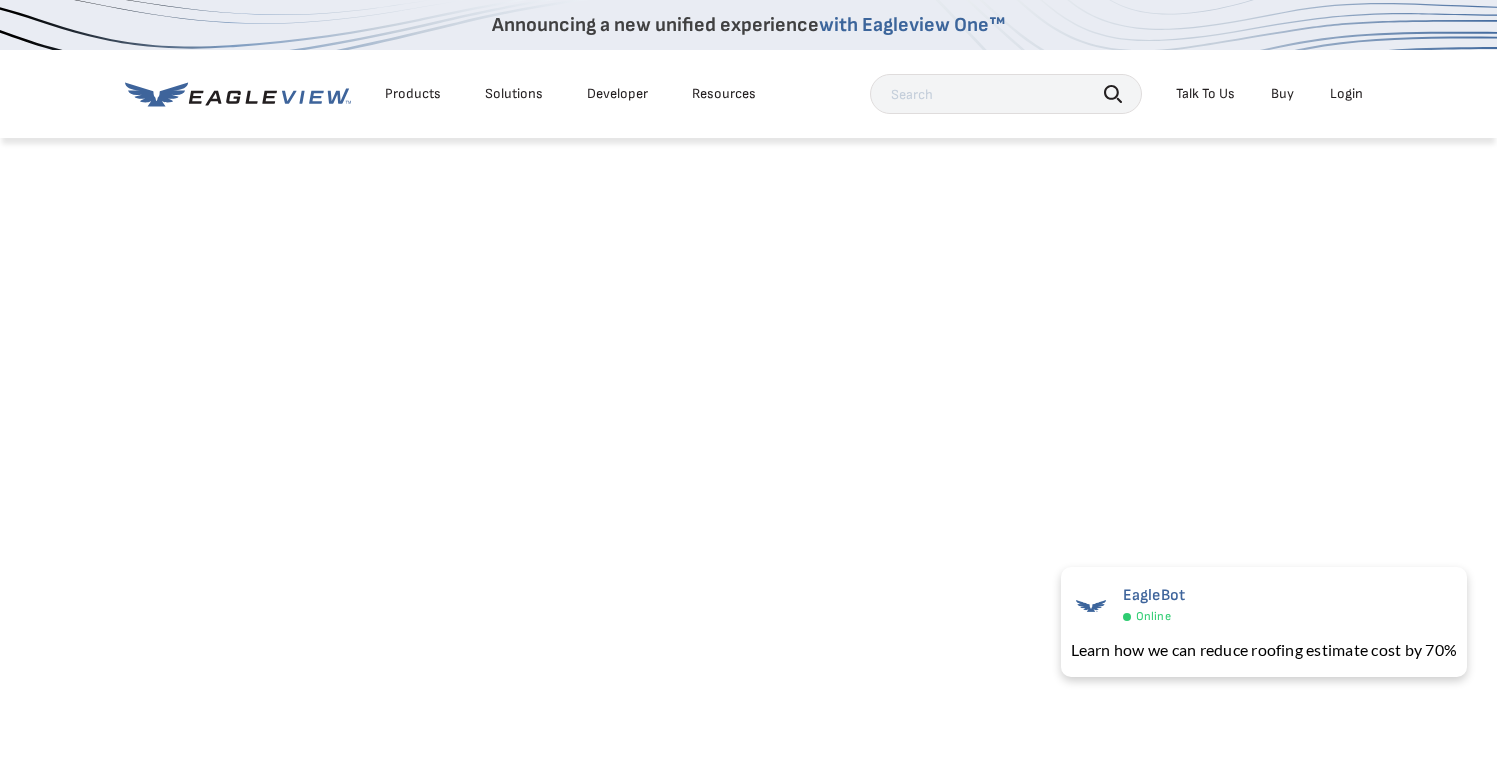 scroll, scrollTop: 1911, scrollLeft: 0, axis: vertical 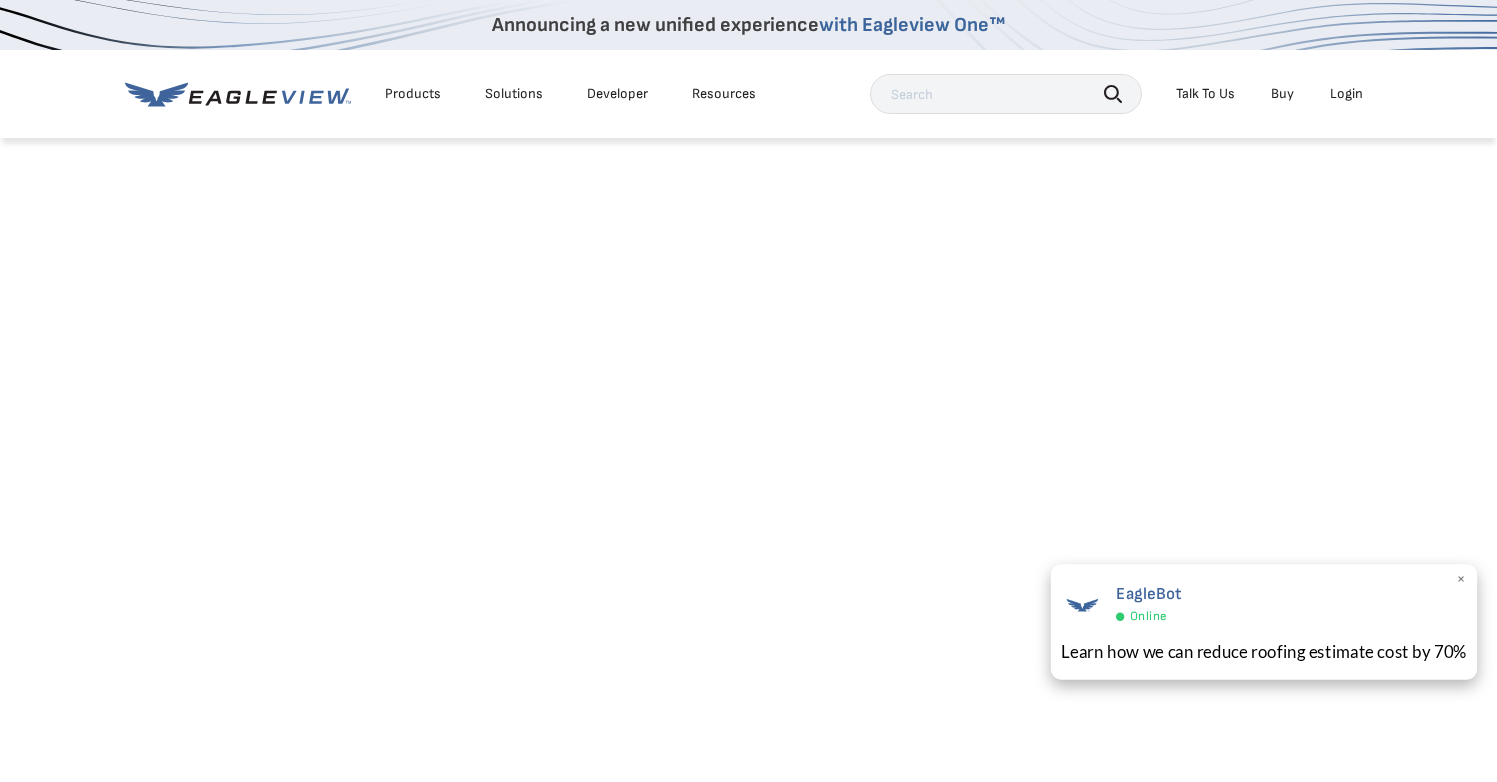 click on "×" at bounding box center [1461, 580] 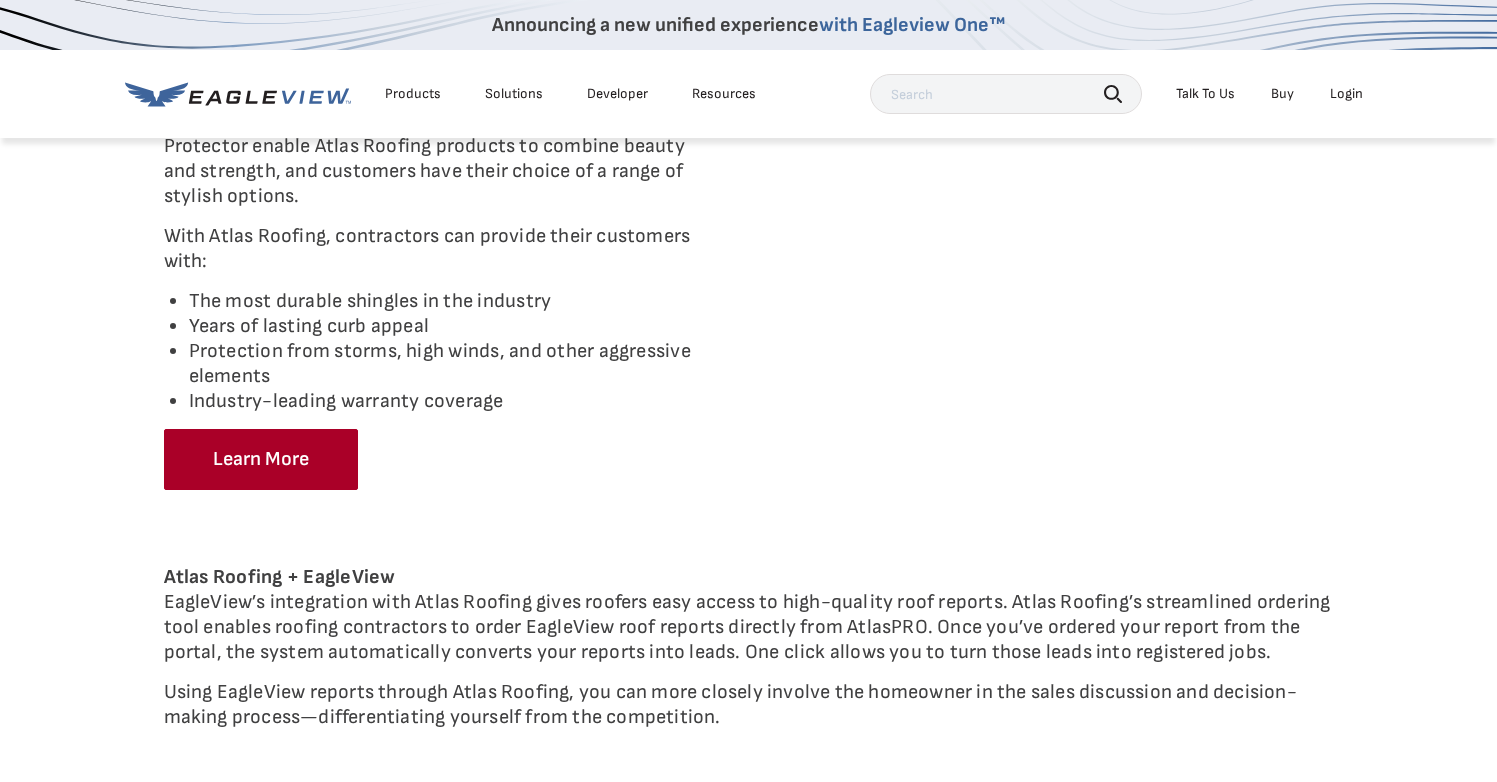 scroll, scrollTop: 670, scrollLeft: 0, axis: vertical 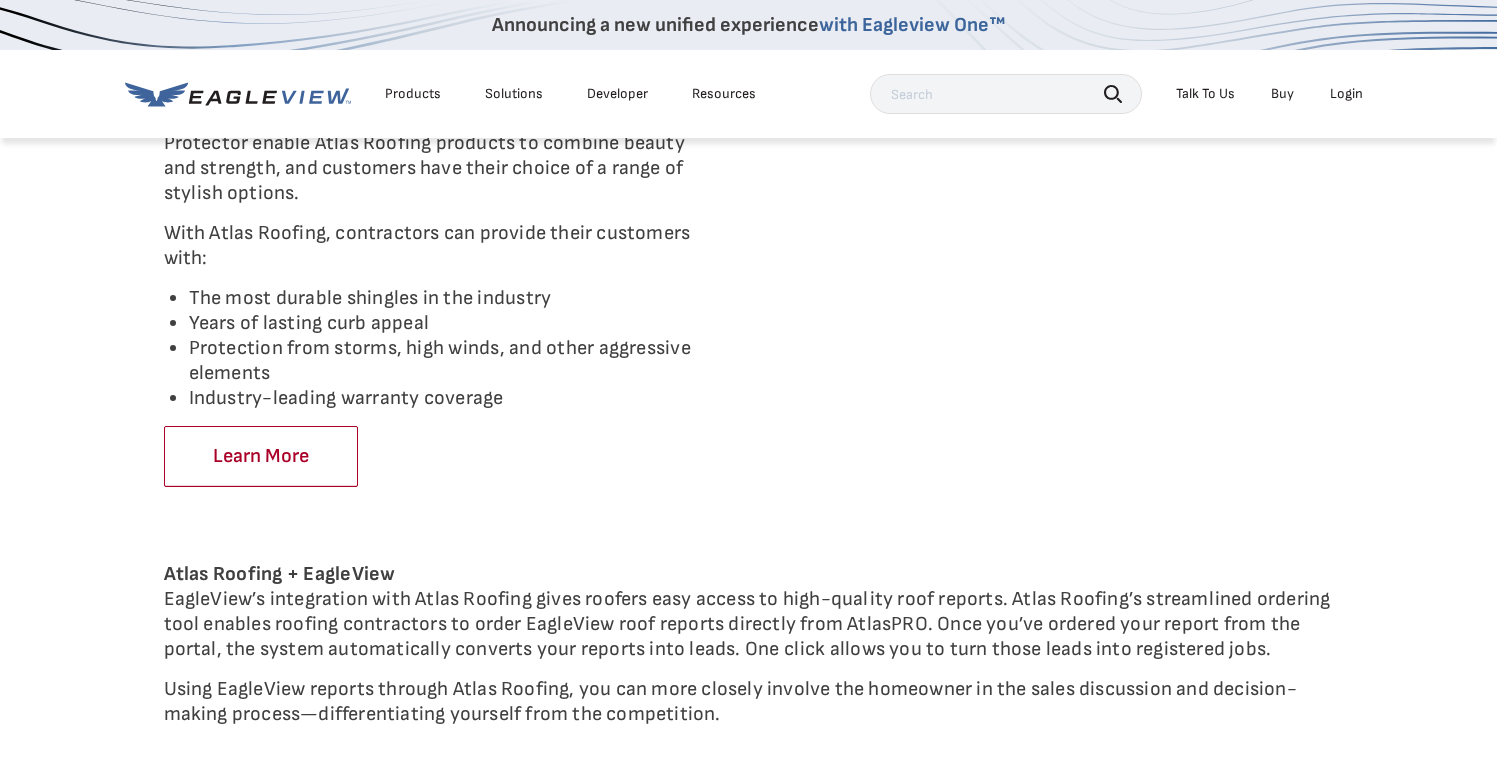 click on "Learn More" at bounding box center [261, 456] 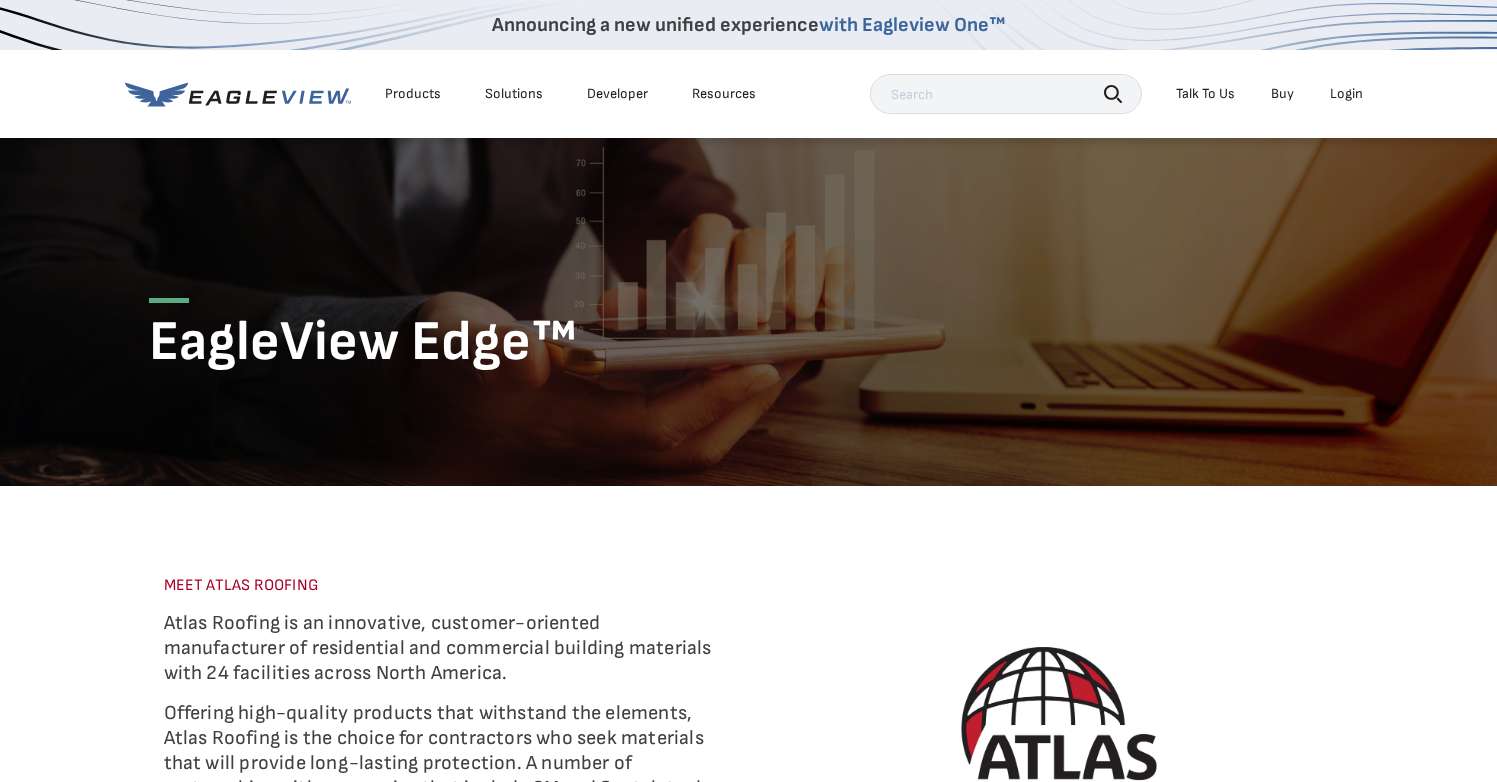 scroll, scrollTop: 32, scrollLeft: 0, axis: vertical 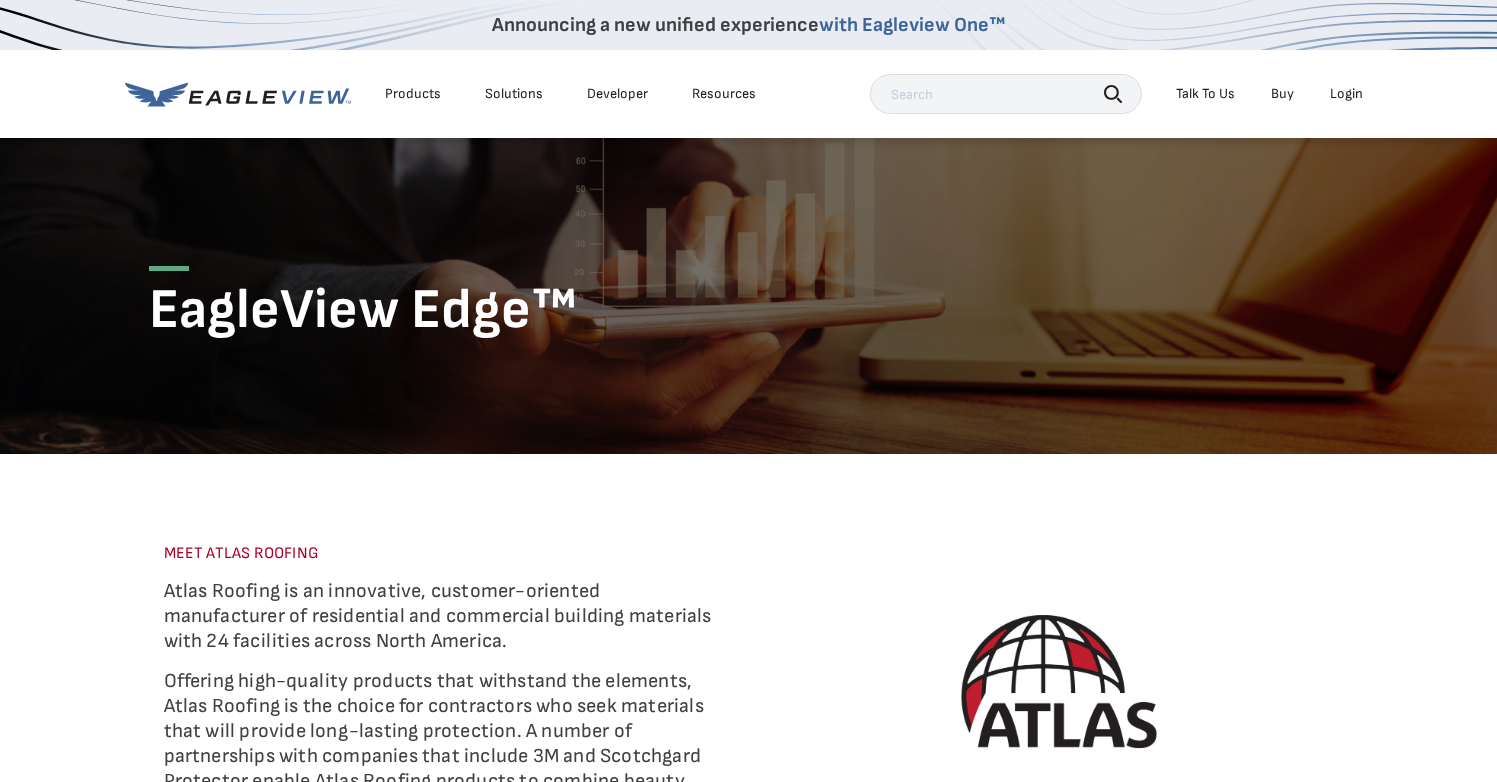 click on "Atlas Roofing is an innovative, customer-oriented manufacturer of residential and commercial building materials with 24 facilities across North America." at bounding box center (438, 616) 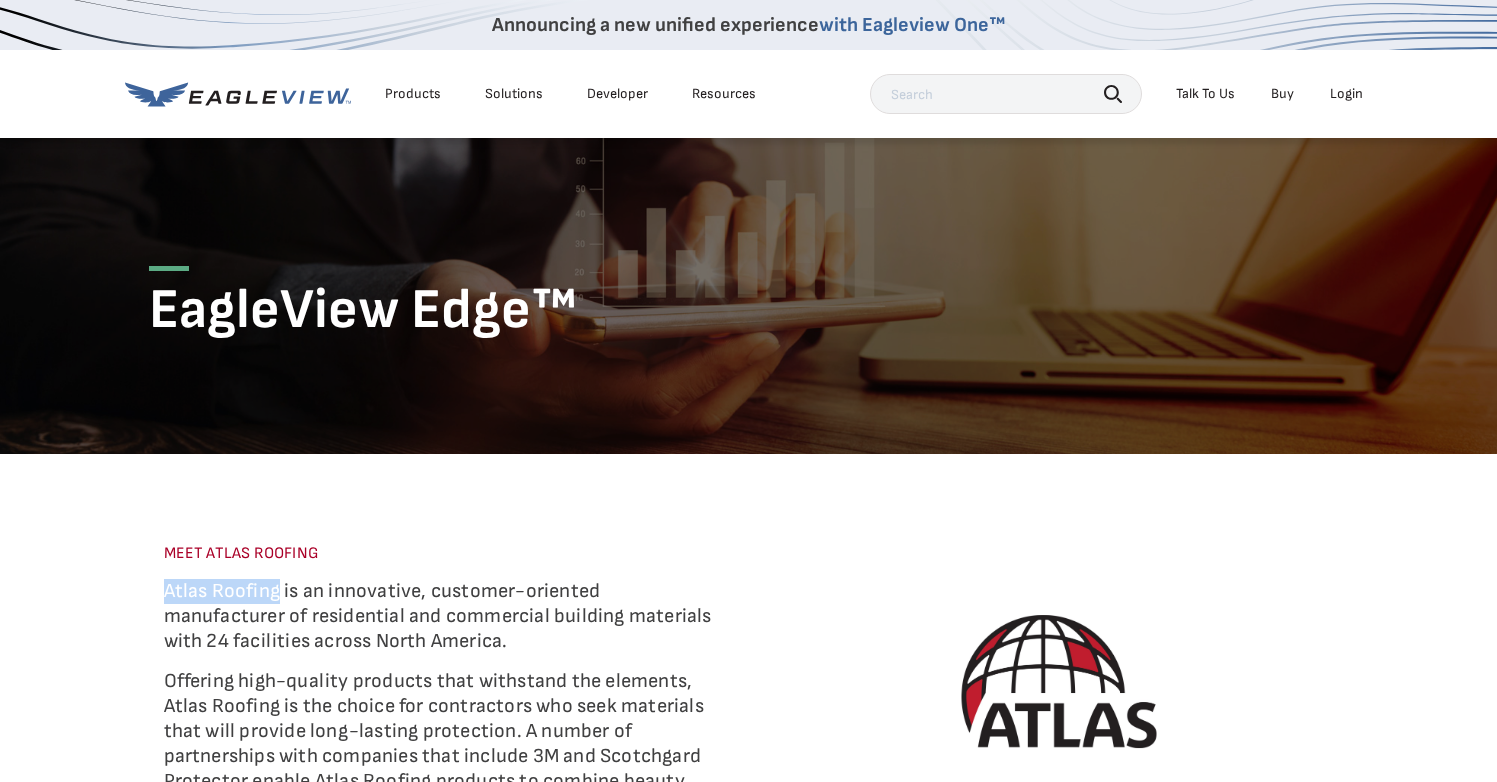 drag, startPoint x: 179, startPoint y: 598, endPoint x: 242, endPoint y: 598, distance: 63 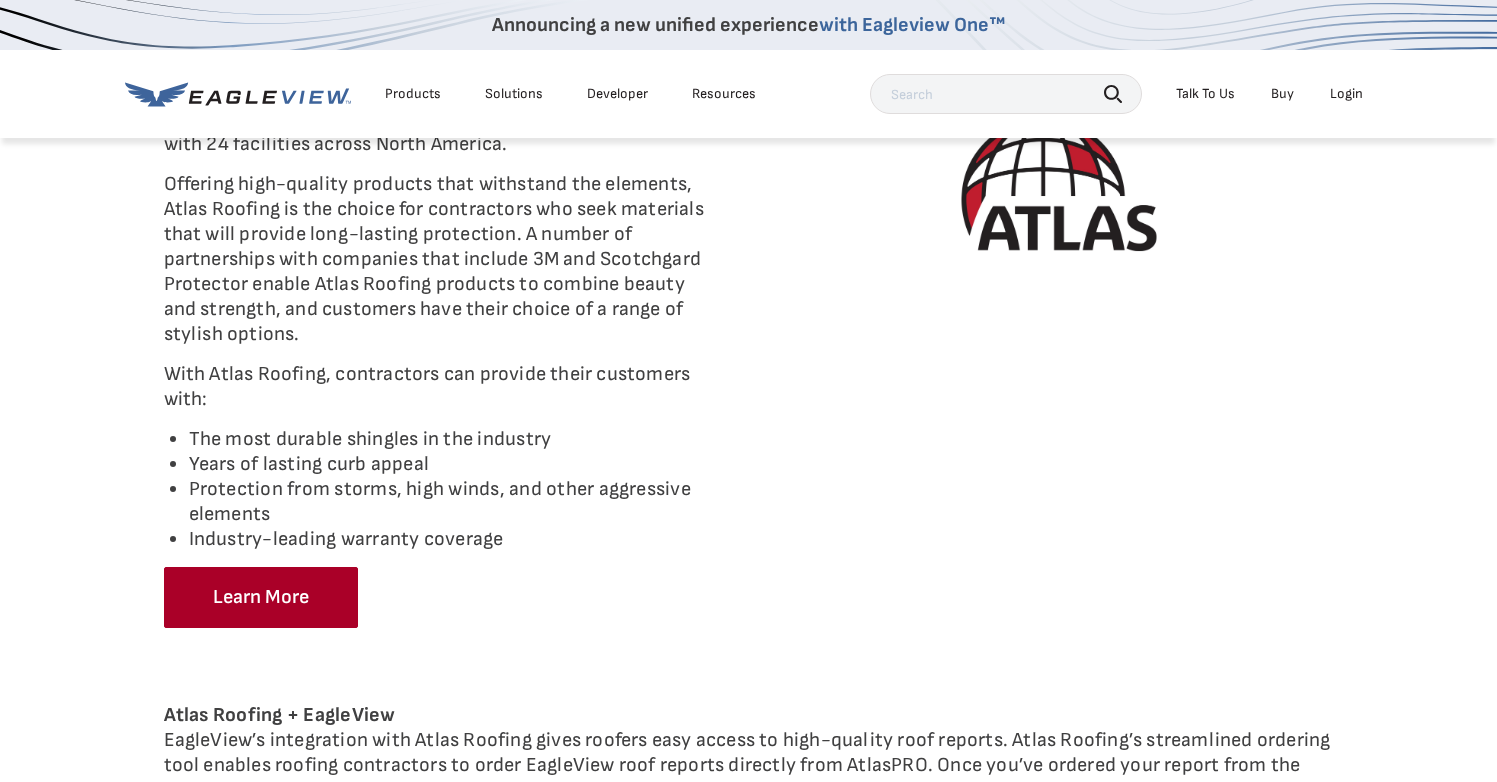 scroll, scrollTop: 539, scrollLeft: 0, axis: vertical 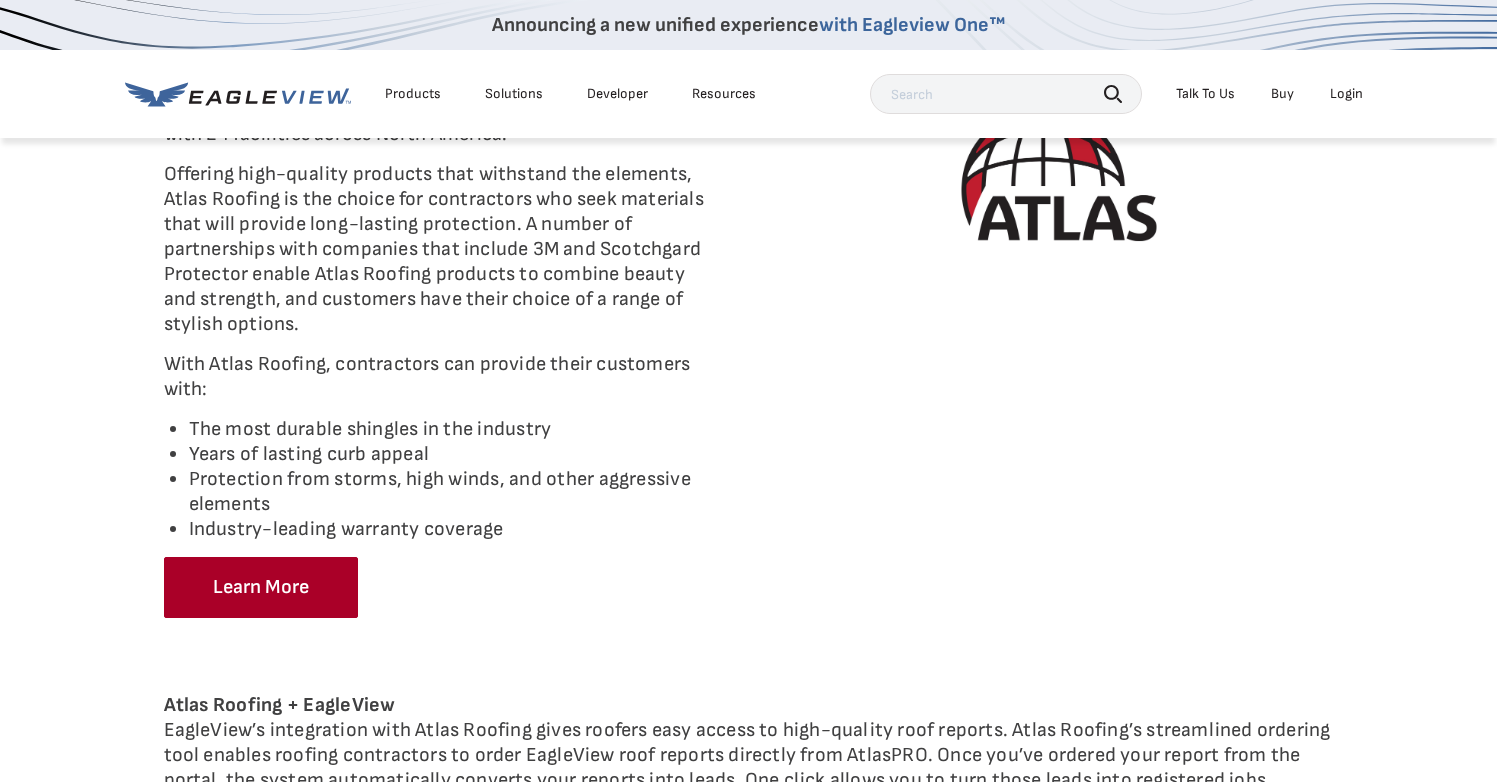 click on "Offering high-quality products that withstand the elements, Atlas Roofing is the choice for contractors who seek materials that will provide long-lasting protection. A number of partnerships with companies that include 3M and Scotchgard Protector enable Atlas Roofing products to combine beauty and strength, and customers have their choice of a range of stylish options." at bounding box center (438, 249) 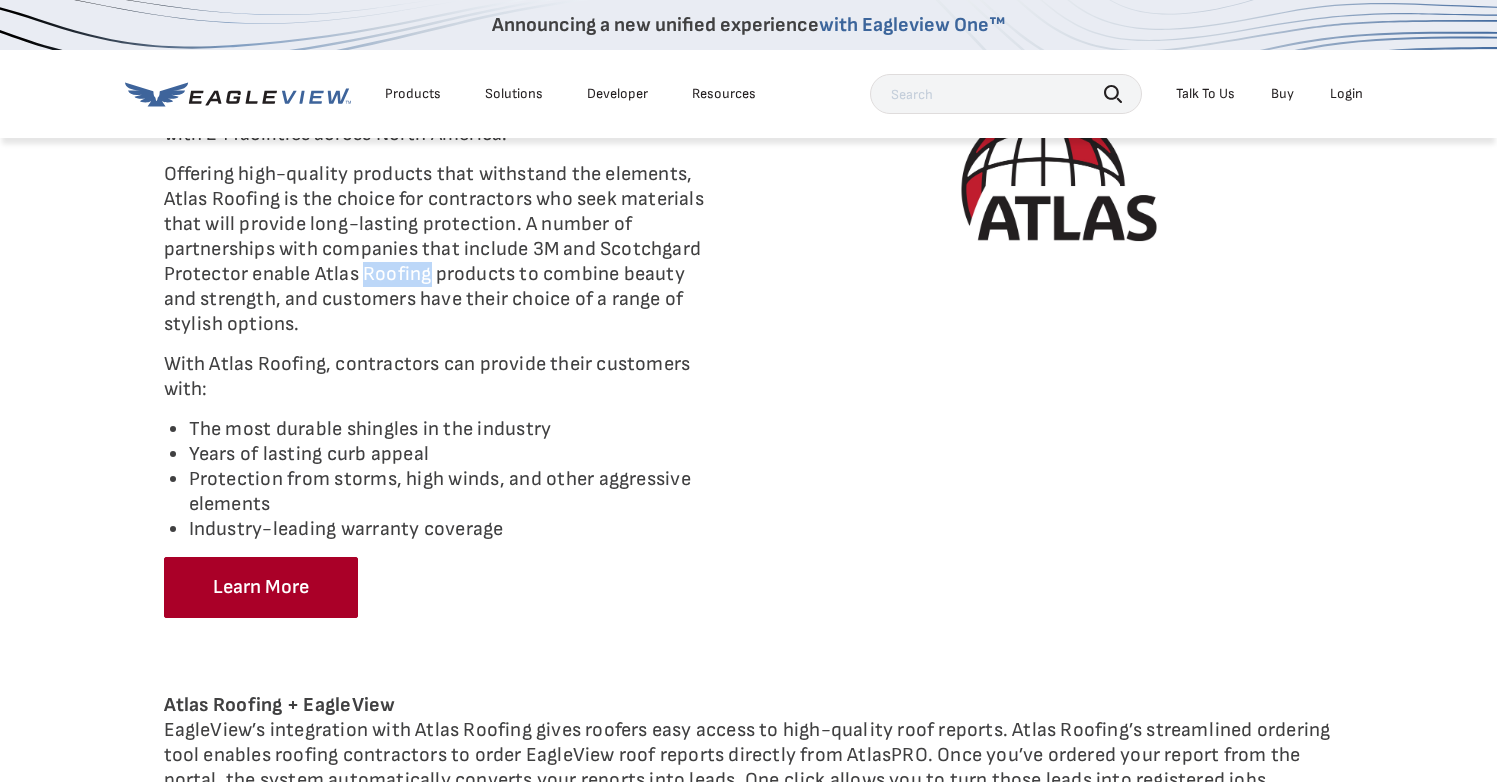 click on "Offering high-quality products that withstand the elements, Atlas Roofing is the choice for contractors who seek materials that will provide long-lasting protection. A number of partnerships with companies that include 3M and Scotchgard Protector enable Atlas Roofing products to combine beauty and strength, and customers have their choice of a range of stylish options." at bounding box center [438, 249] 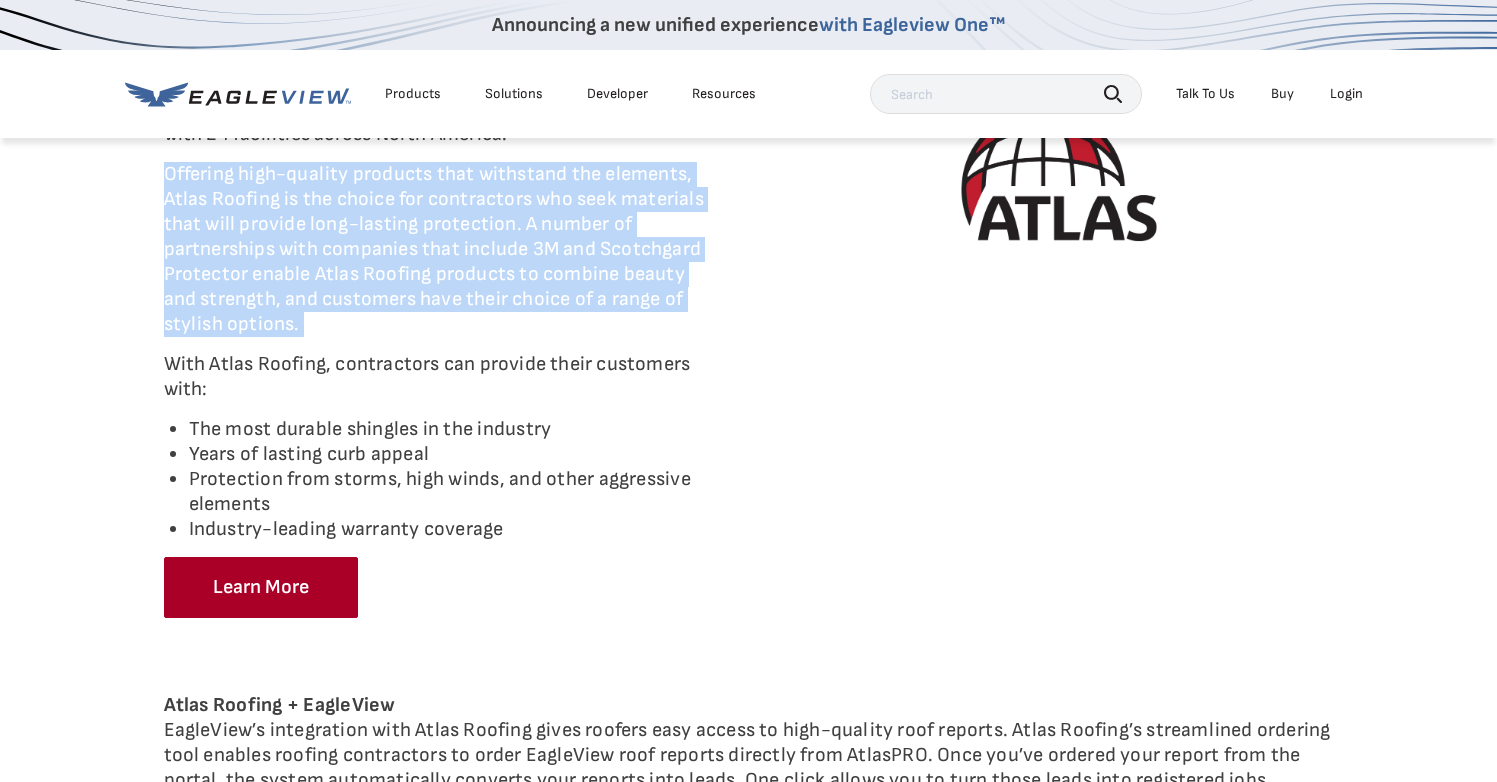 click on "Offering high-quality products that withstand the elements, Atlas Roofing is the choice for contractors who seek materials that will provide long-lasting protection. A number of partnerships with companies that include 3M and Scotchgard Protector enable Atlas Roofing products to combine beauty and strength, and customers have their choice of a range of stylish options." at bounding box center [438, 249] 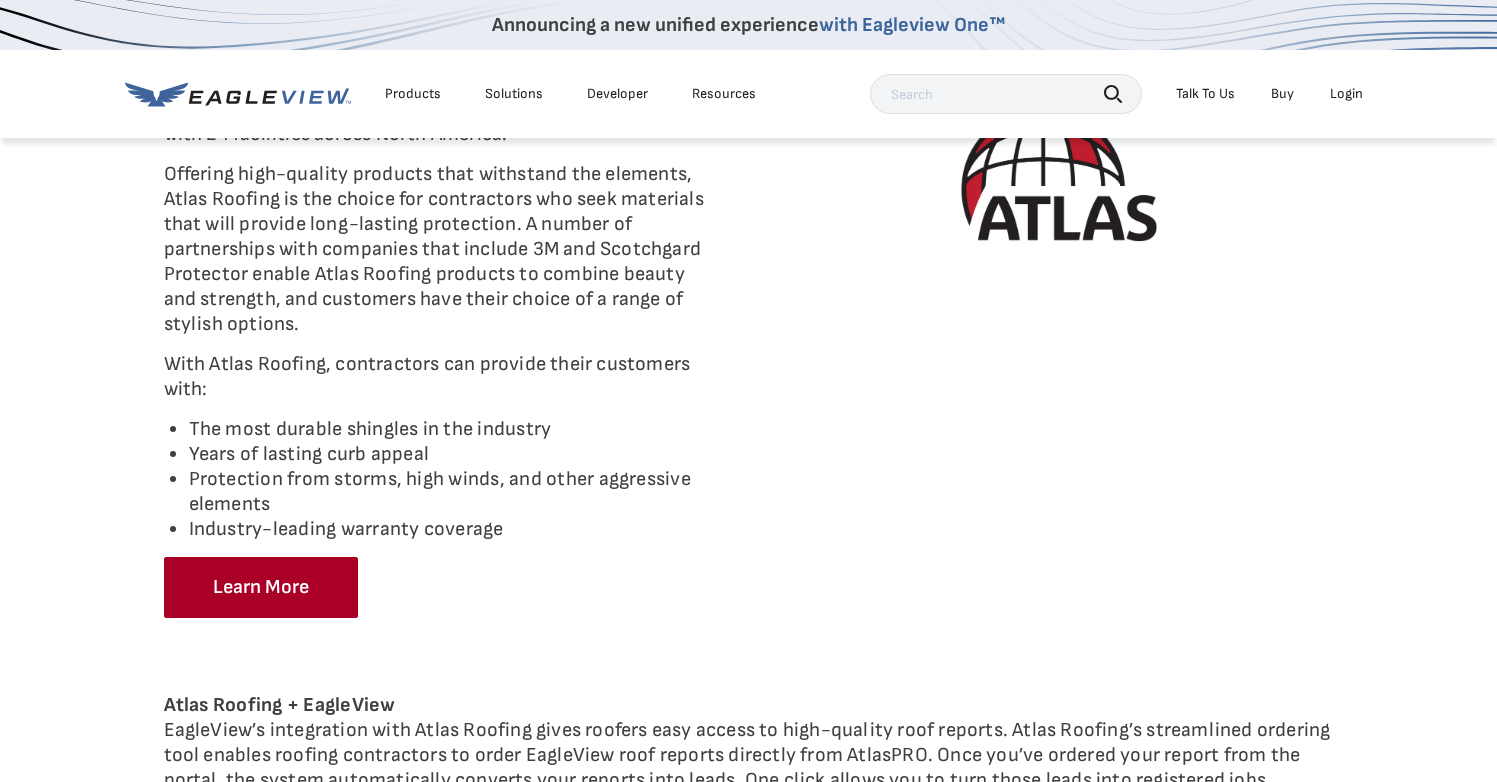 click on "With Atlas Roofing, contractors can provide their customers with:" at bounding box center (438, 377) 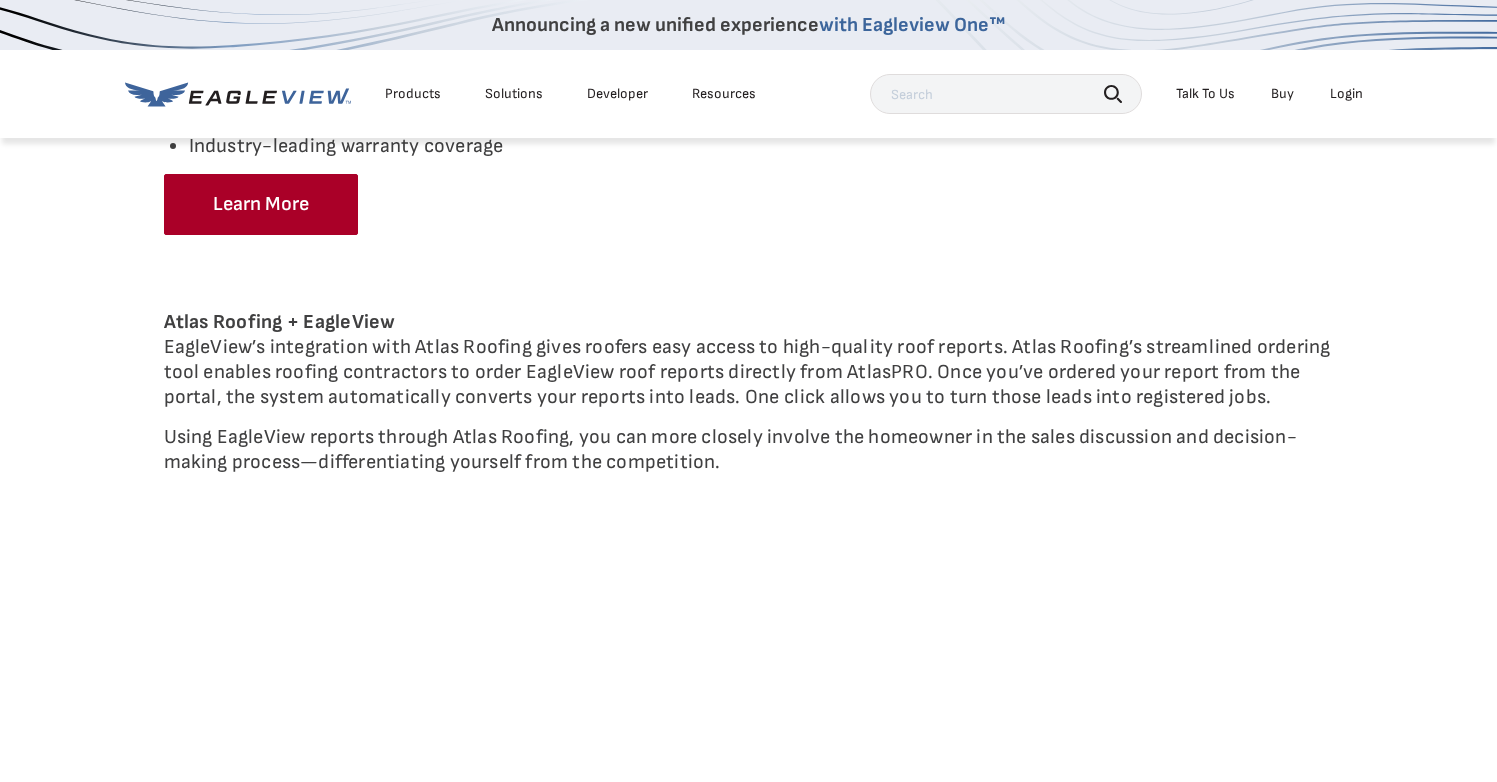 scroll, scrollTop: 923, scrollLeft: 0, axis: vertical 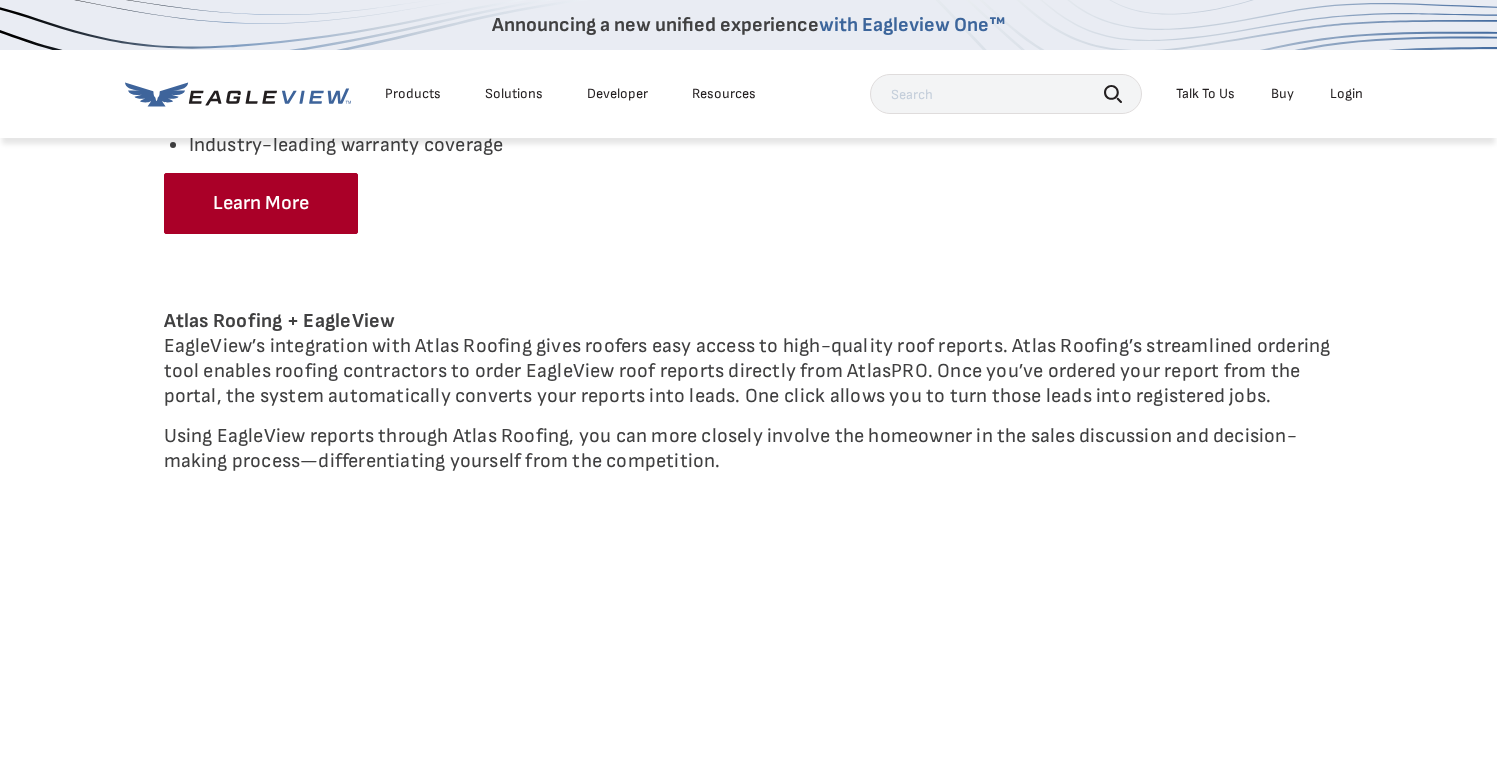 click on "EagleView’s integration with Atlas Roofing gives roofers easy access to high-quality roof reports. Atlas Roofing’s streamlined ordering tool enables roofing contractors to order EagleView roof reports directly from AtlasPRO. Once you’ve ordered your report from the portal, the system automatically converts your reports into leads. One click allows you to turn those leads into registered jobs." at bounding box center [749, 371] 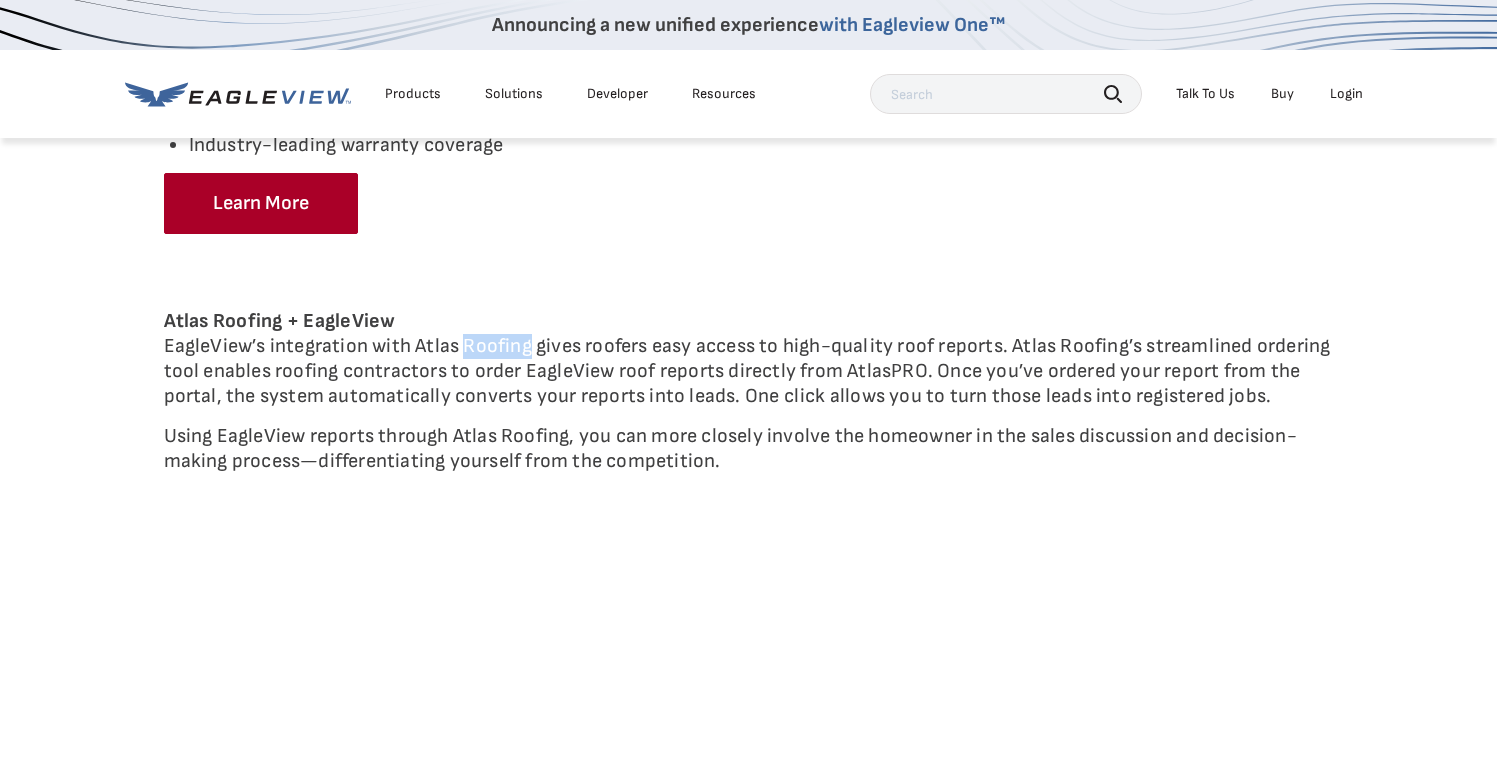 click on "EagleView’s integration with Atlas Roofing gives roofers easy access to high-quality roof reports. Atlas Roofing’s streamlined ordering tool enables roofing contractors to order EagleView roof reports directly from AtlasPRO. Once you’ve ordered your report from the portal, the system automatically converts your reports into leads. One click allows you to turn those leads into registered jobs." at bounding box center [749, 371] 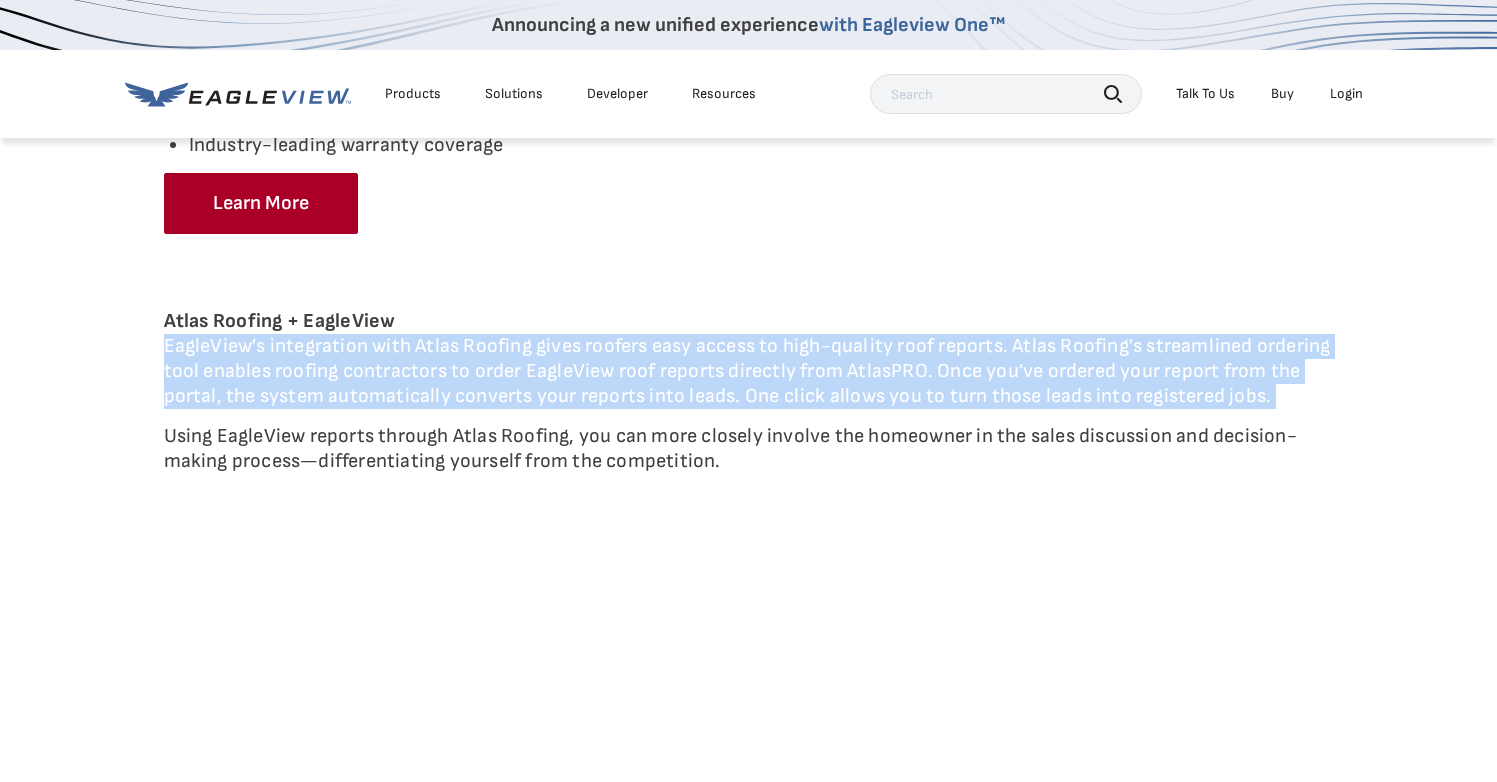 click on "EagleView’s integration with Atlas Roofing gives roofers easy access to high-quality roof reports. Atlas Roofing’s streamlined ordering tool enables roofing contractors to order EagleView roof reports directly from AtlasPRO. Once you’ve ordered your report from the portal, the system automatically converts your reports into leads. One click allows you to turn those leads into registered jobs." at bounding box center (749, 371) 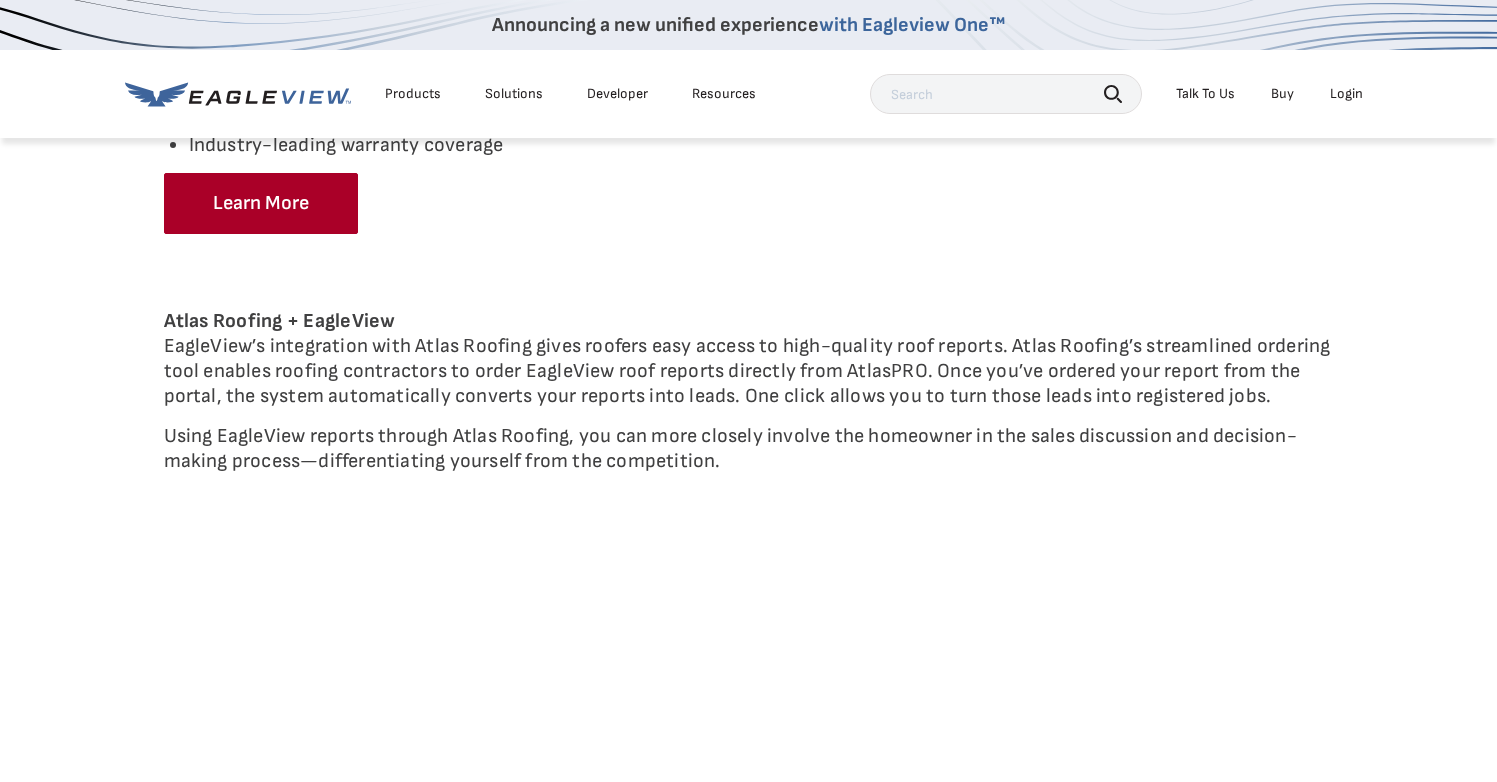 click on "EagleView’s integration with Atlas Roofing gives roofers easy access to high-quality roof reports. Atlas Roofing’s streamlined ordering tool enables roofing contractors to order EagleView roof reports directly from AtlasPRO. Once you’ve ordered your report from the portal, the system automatically converts your reports into leads. One click allows you to turn those leads into registered jobs." at bounding box center (749, 371) 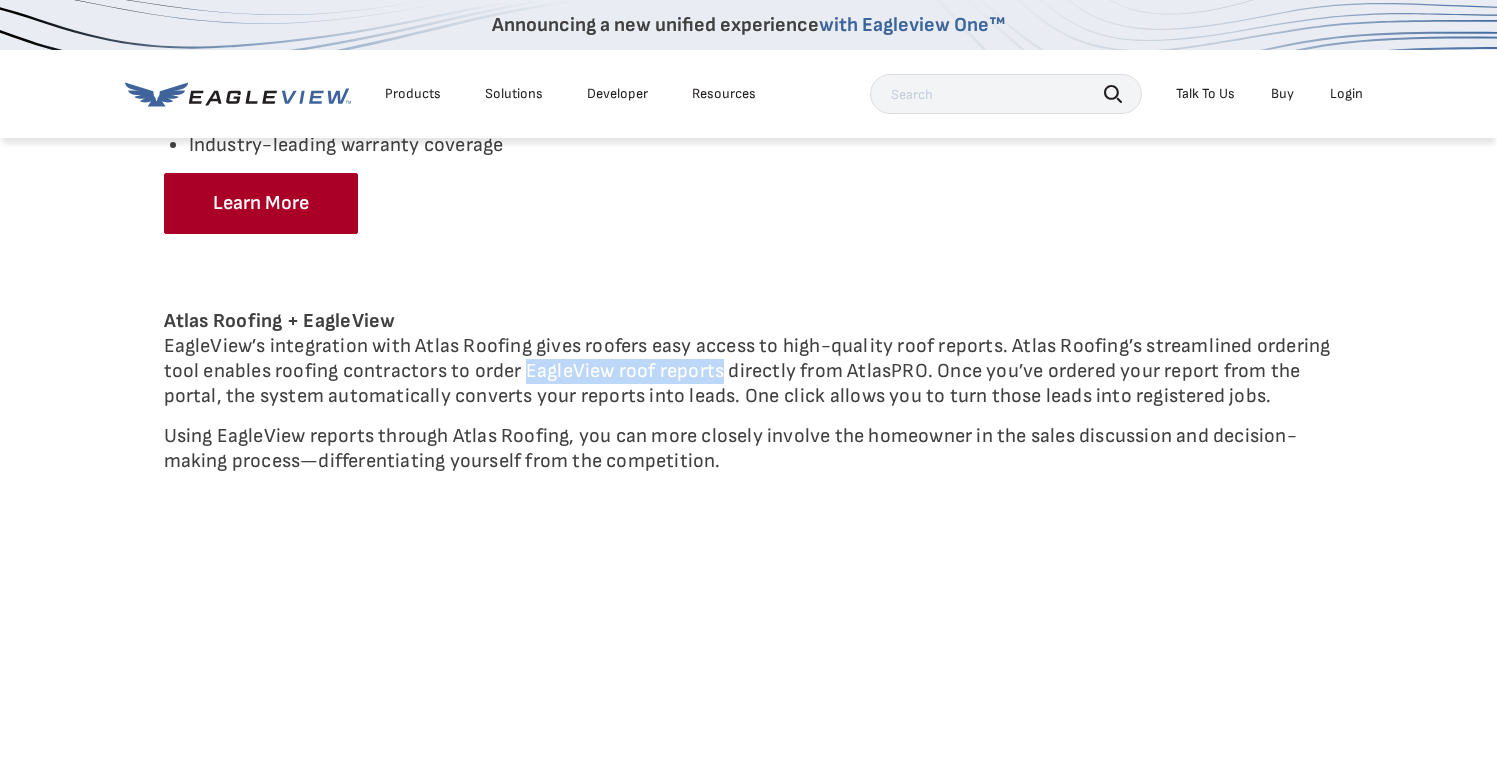 drag, startPoint x: 565, startPoint y: 371, endPoint x: 680, endPoint y: 373, distance: 115.01739 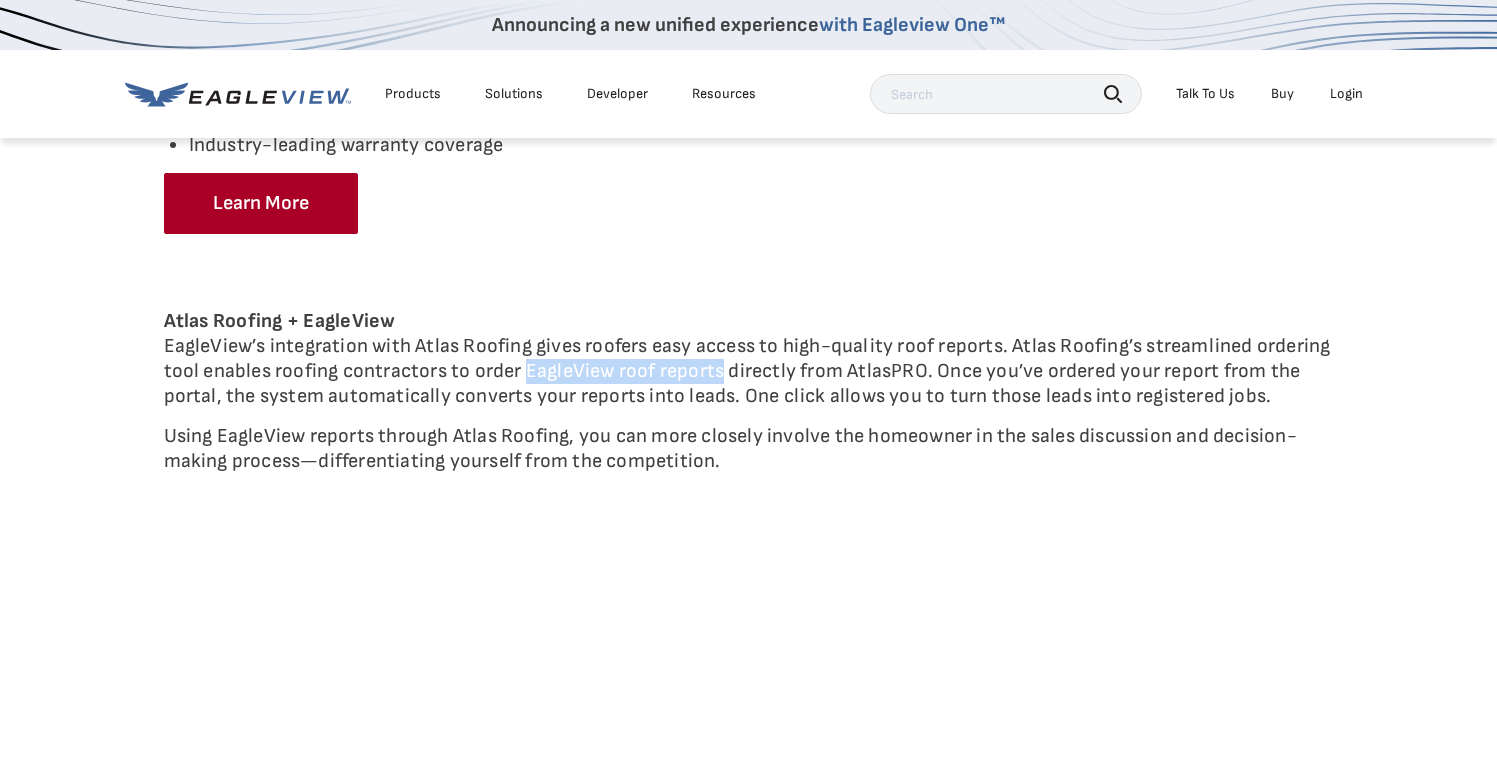 copy on "EagleView roof reports" 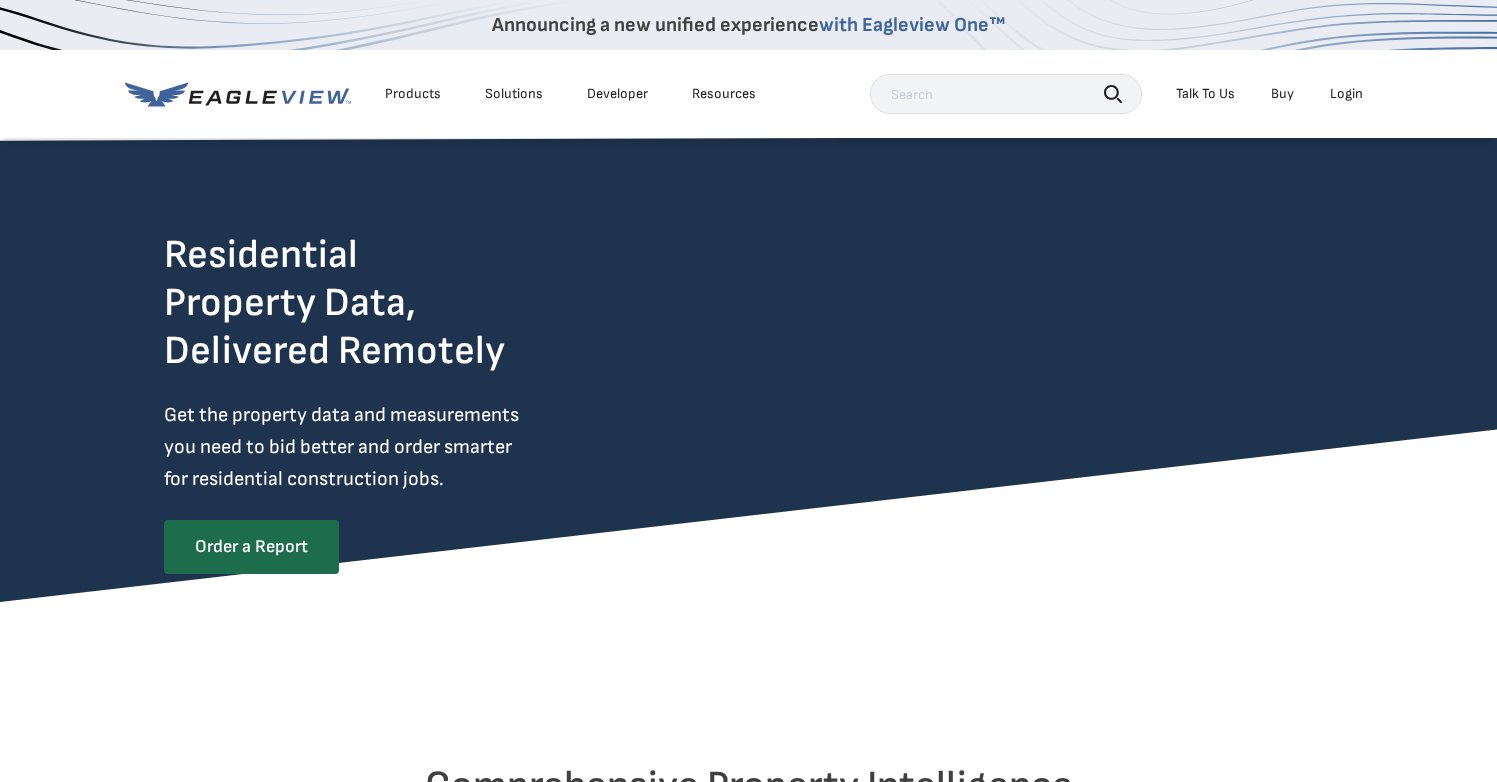 scroll, scrollTop: 0, scrollLeft: 0, axis: both 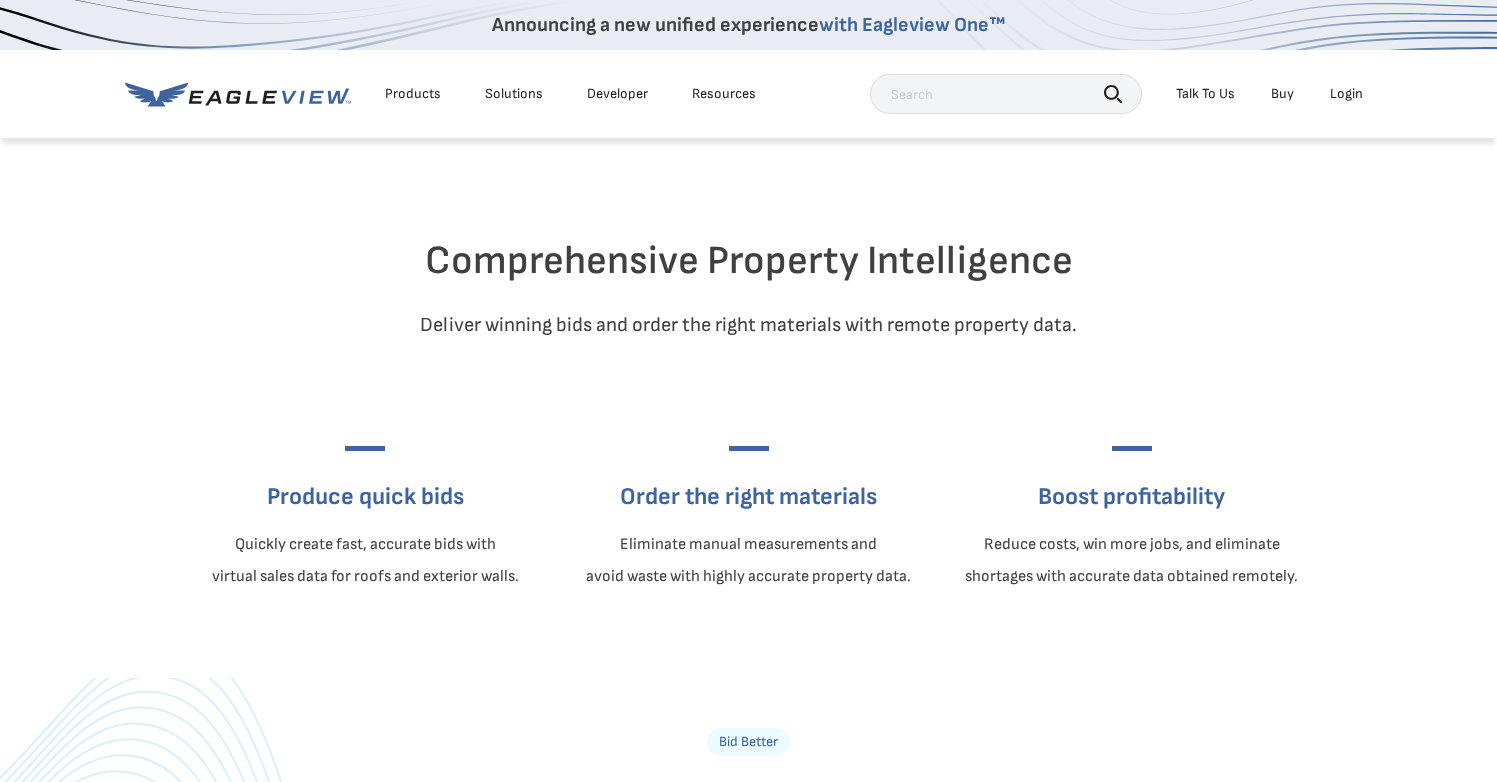 click on "Quickly create fast, accurate bids with  virtual sales data for roofs and exterior walls." at bounding box center (365, 561) 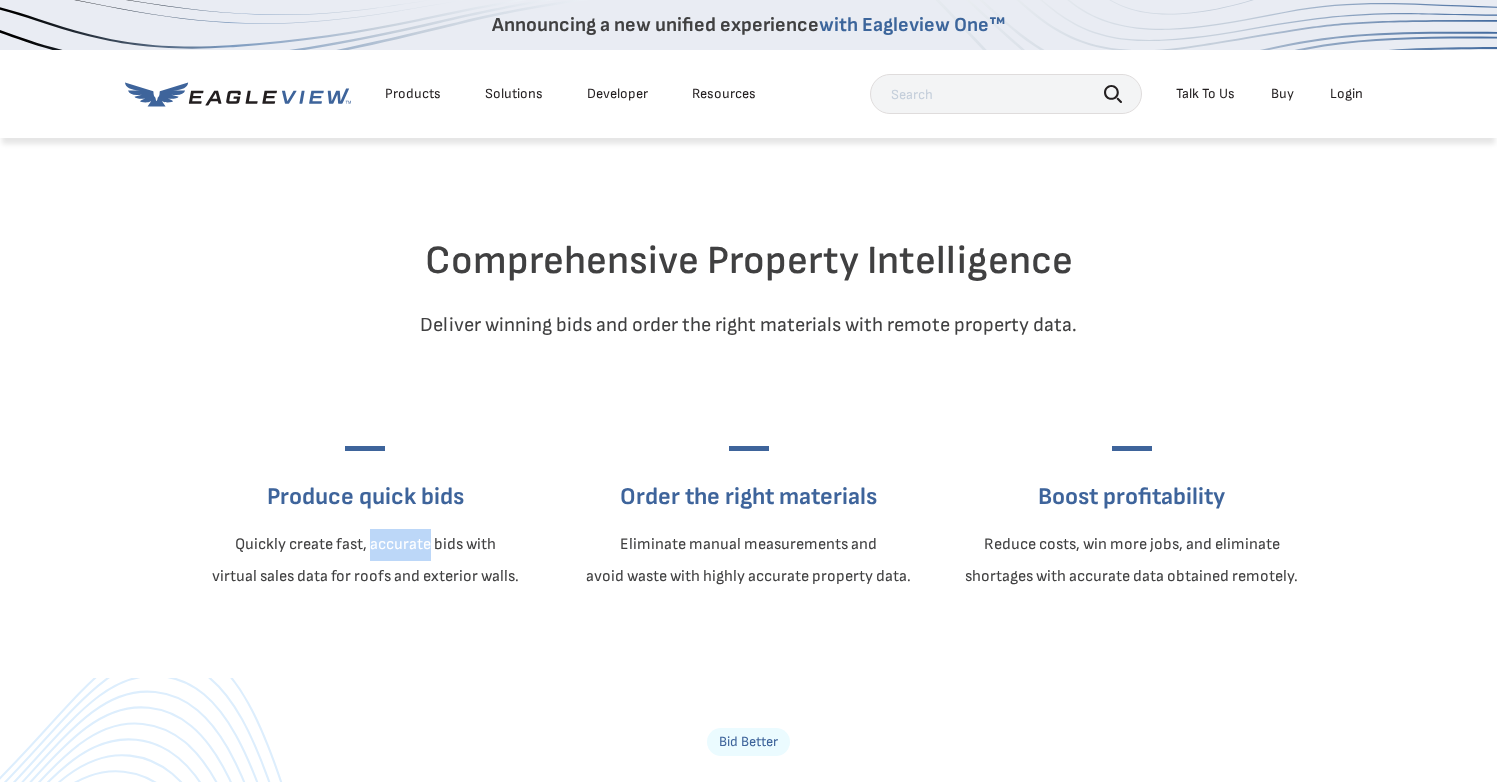 click on "Quickly create fast, accurate bids with  virtual sales data for roofs and exterior walls." at bounding box center (365, 561) 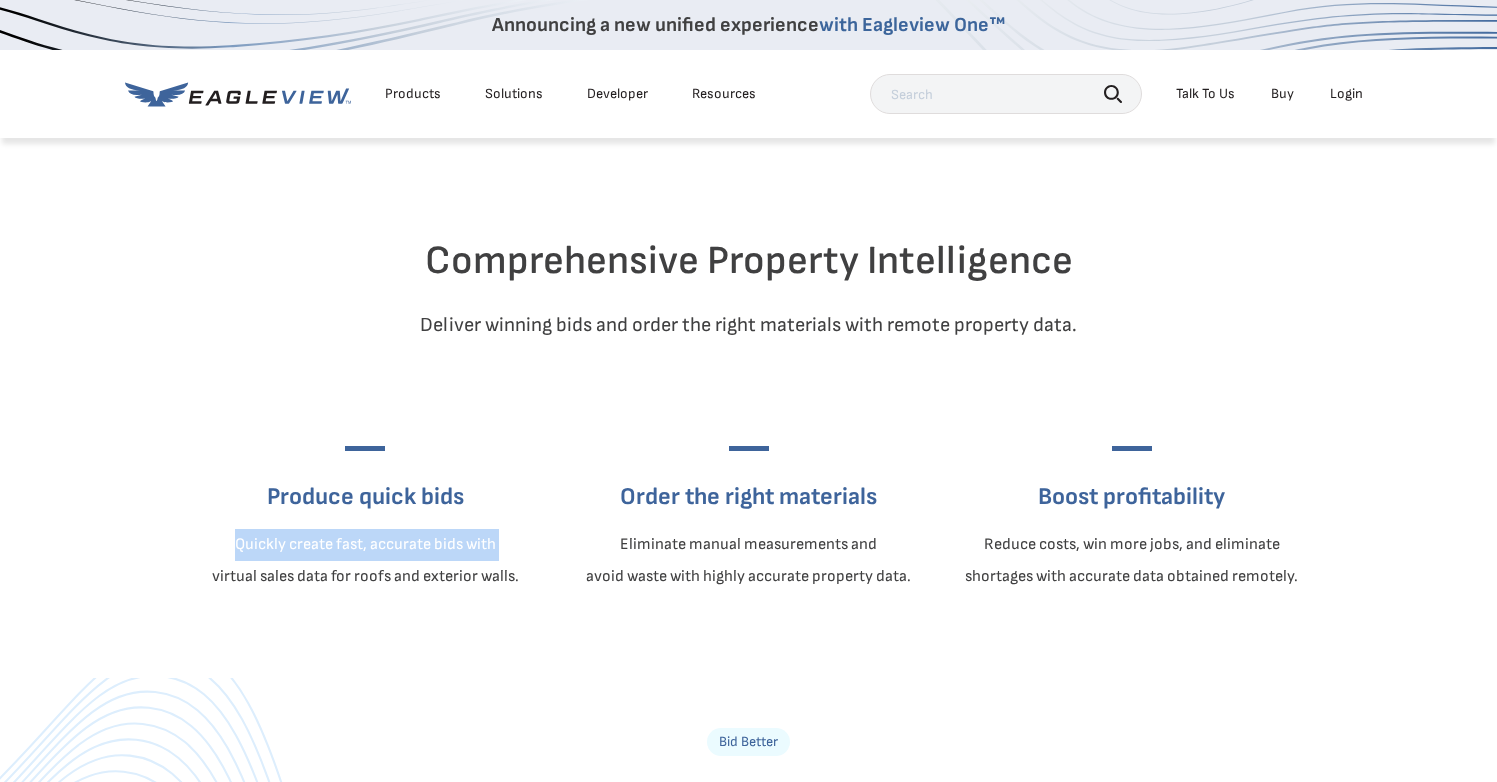 click on "Quickly create fast, accurate bids with  virtual sales data for roofs and exterior walls." at bounding box center [365, 561] 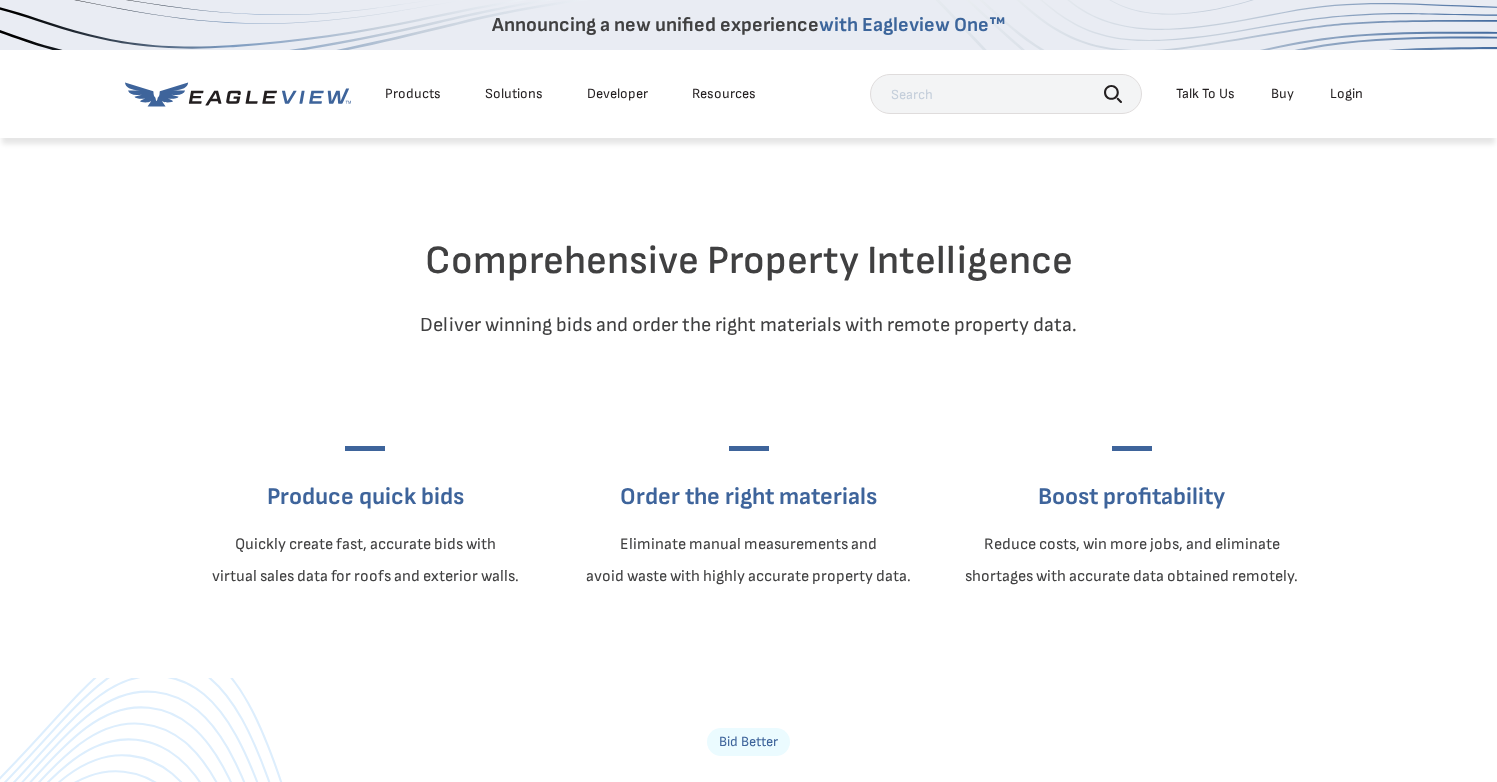 click on "Quickly create fast, accurate bids with  virtual sales data for roofs and exterior walls." at bounding box center (365, 561) 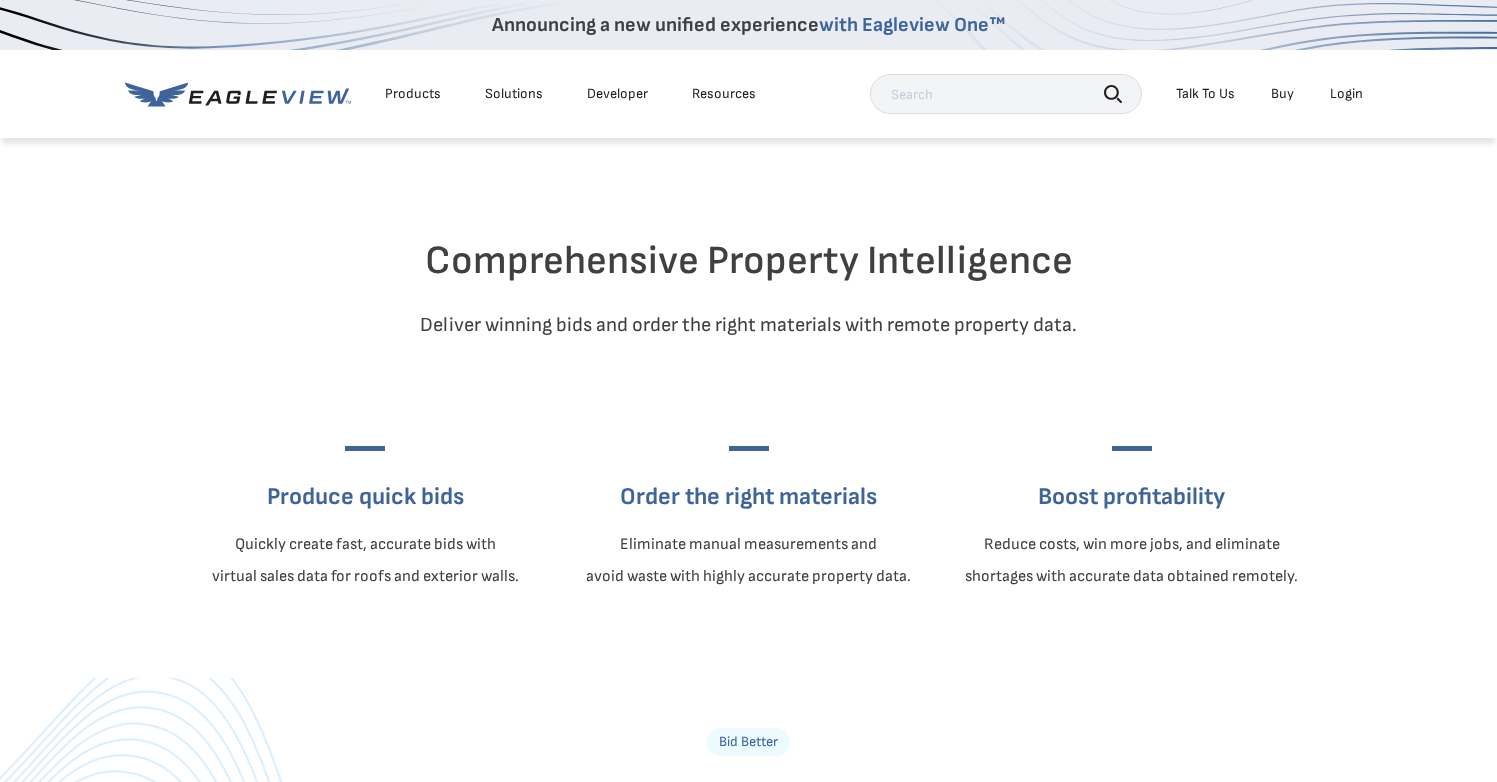 click on "Comprehensive Property Intelligence
Deliver winning bids and order the right materials with remote property data.
Produce quick bids
Quickly create fast, accurate bids with  virtual sales data for roofs and exterior walls.
Order the right materials
Eliminate manual measurements and avoid waste with highly accurate property data.
Boost profitability
Reduce costs, win more jobs, and eliminate  shortages with accurate data obtained remotely." at bounding box center [749, 377] 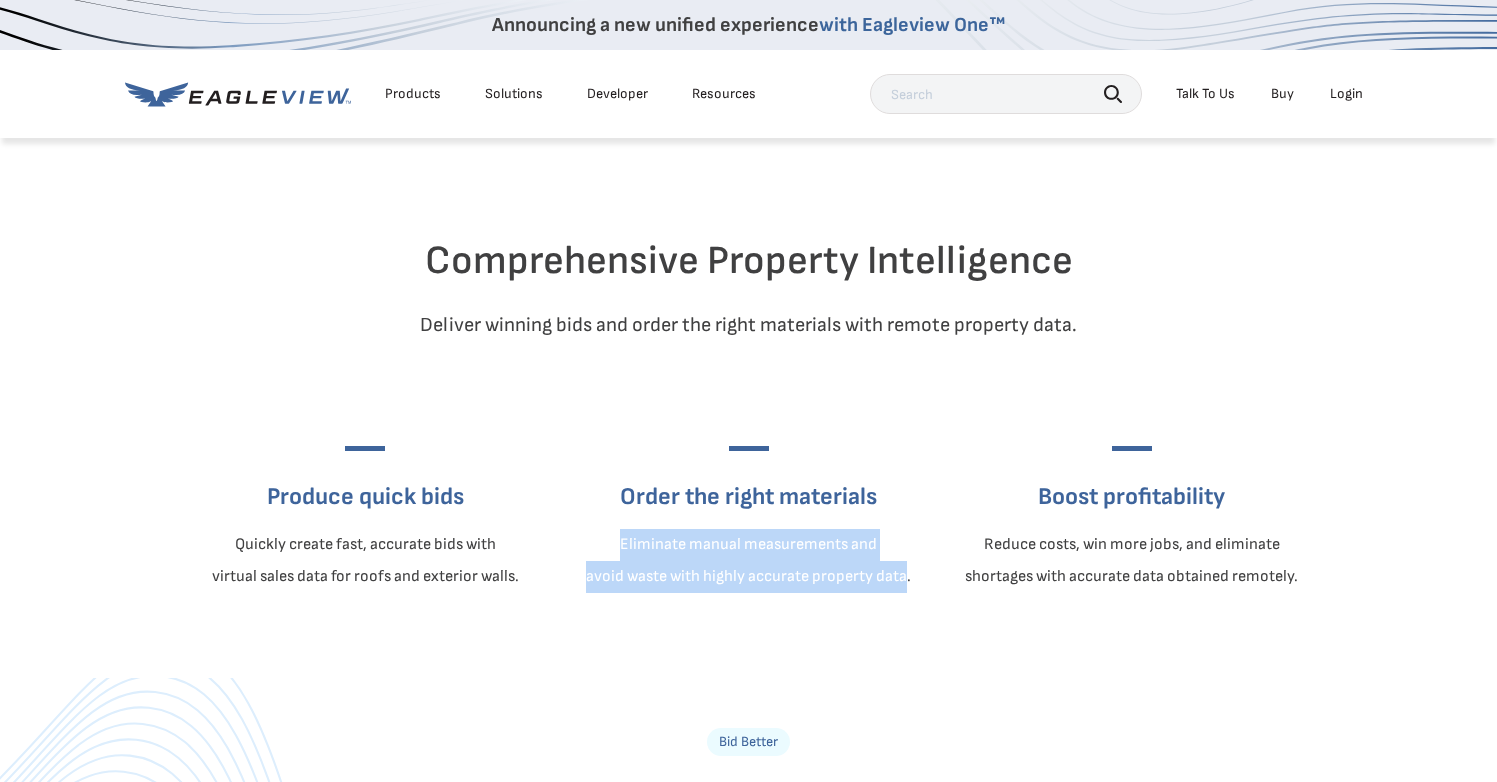 drag, startPoint x: 630, startPoint y: 586, endPoint x: 887, endPoint y: 612, distance: 258.31183 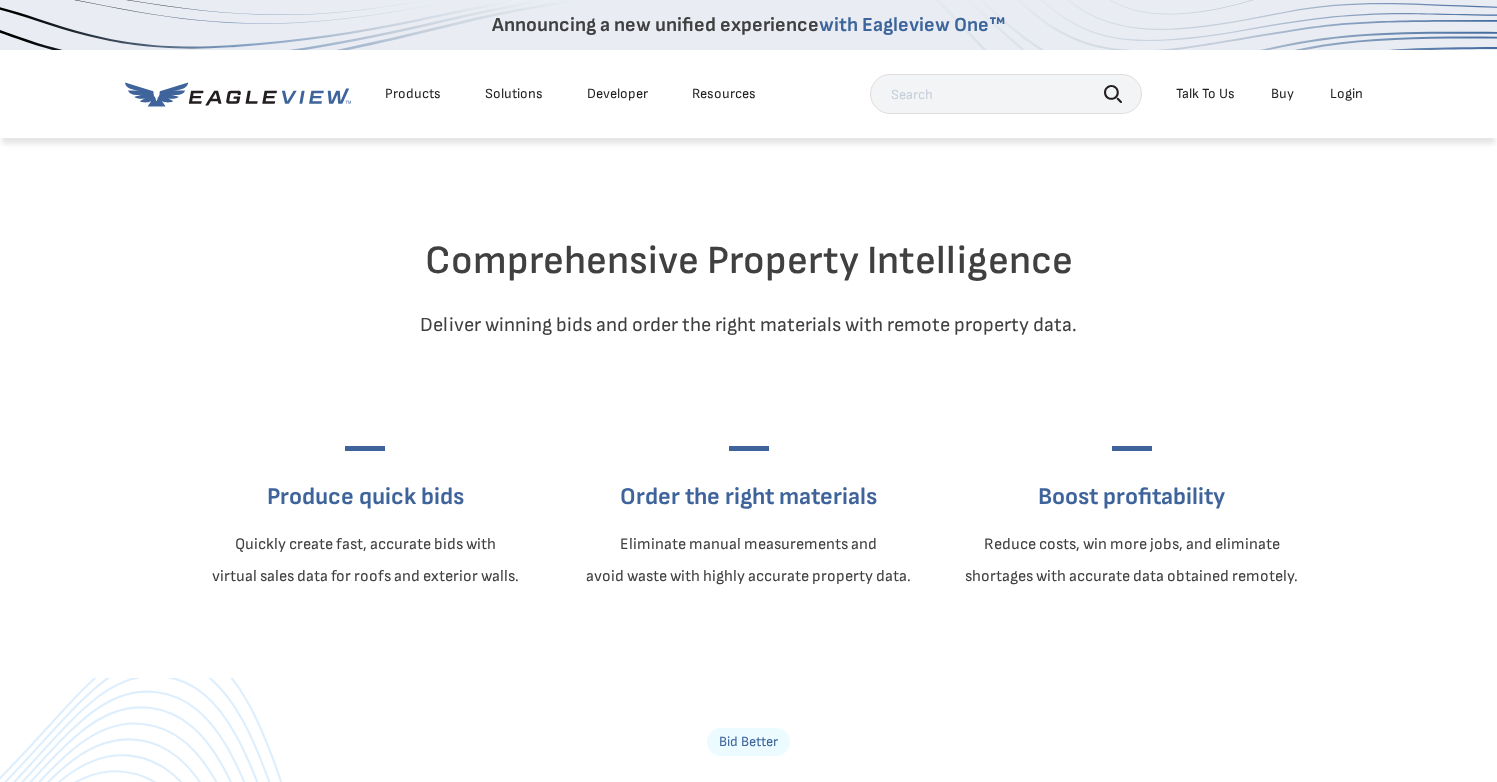 click on "Comprehensive Property Intelligence
Deliver winning bids and order the right materials with remote property data.
Produce quick bids
Quickly create fast, accurate bids with  virtual sales data for roofs and exterior walls.
Order the right materials
Eliminate manual measurements and avoid waste with highly accurate property data.
Boost profitability
Reduce costs, win more jobs, and eliminate  shortages with accurate data obtained remotely." at bounding box center [749, 377] 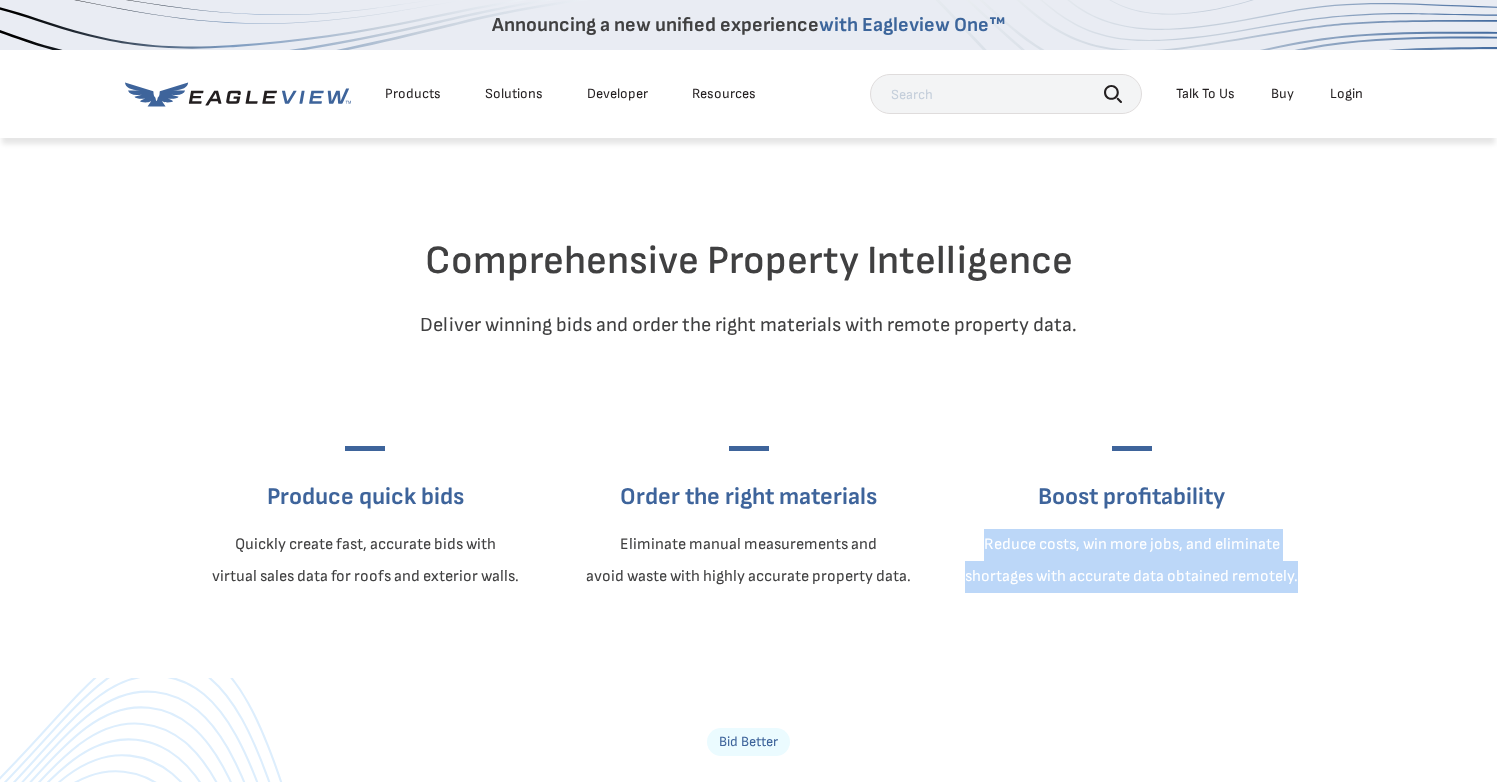 drag, startPoint x: 1002, startPoint y: 584, endPoint x: 1256, endPoint y: 616, distance: 256.0078 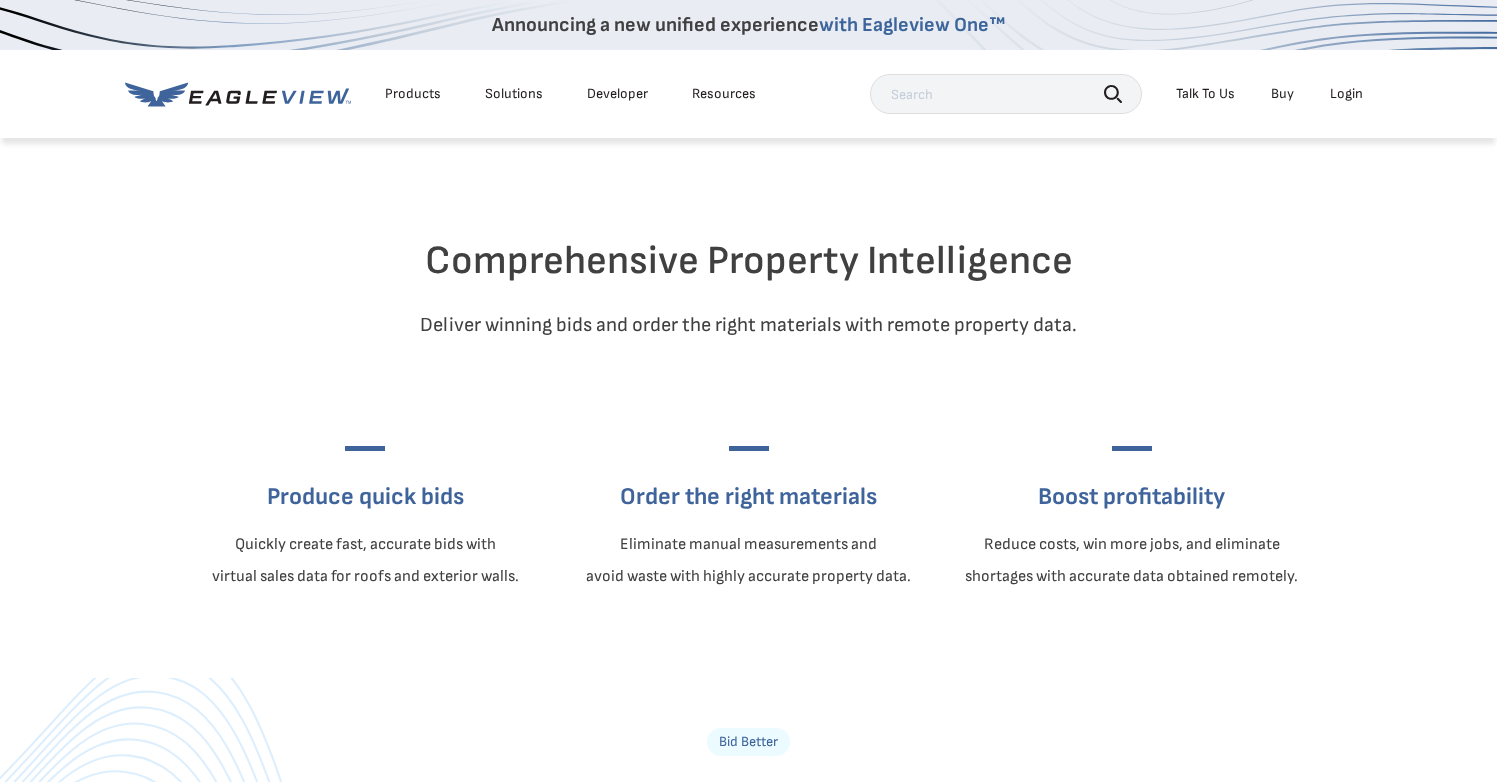 click on "Boost profitability
Reduce costs, win more jobs, and eliminate  shortages with accurate data obtained remotely." at bounding box center [1131, 517] 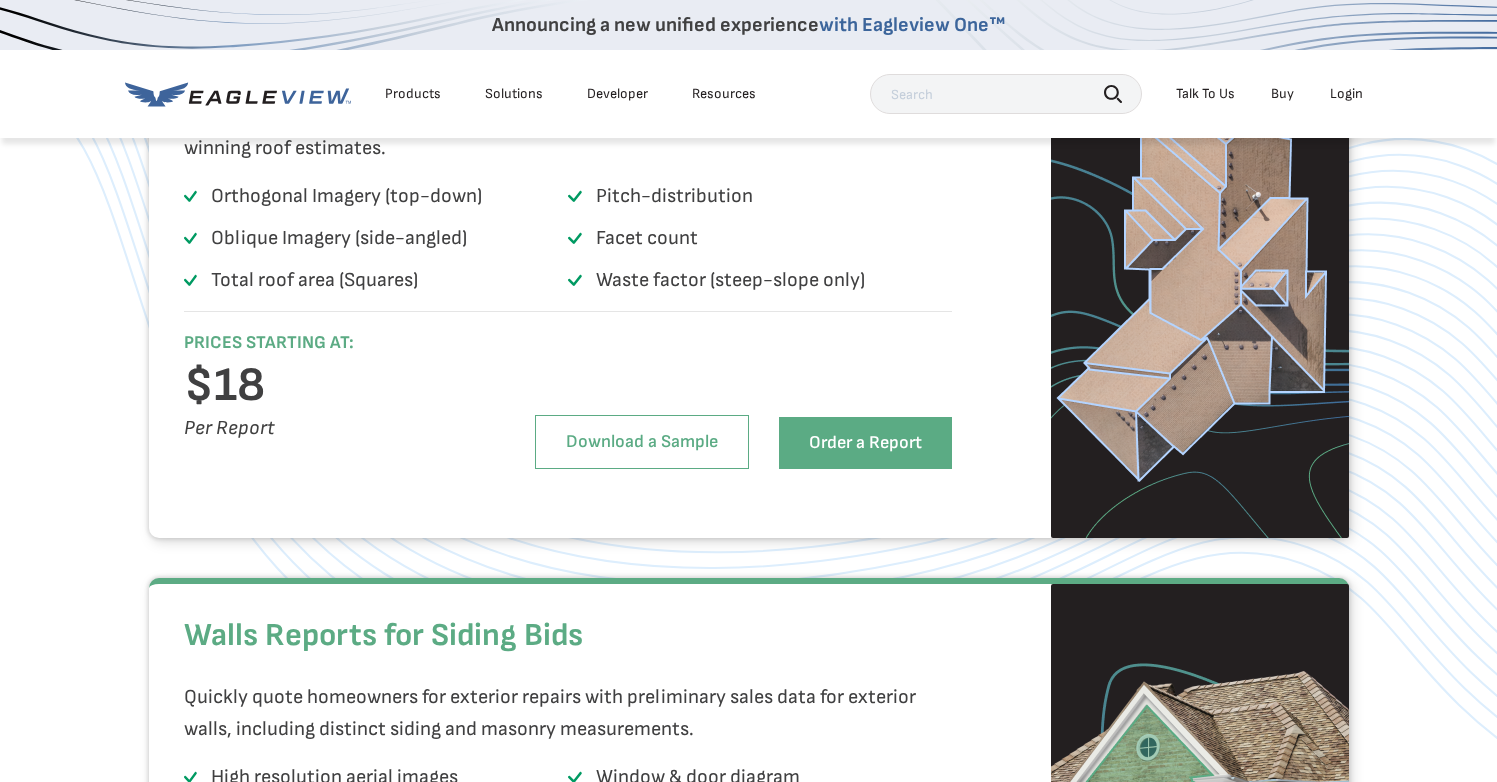 scroll, scrollTop: 1494, scrollLeft: 0, axis: vertical 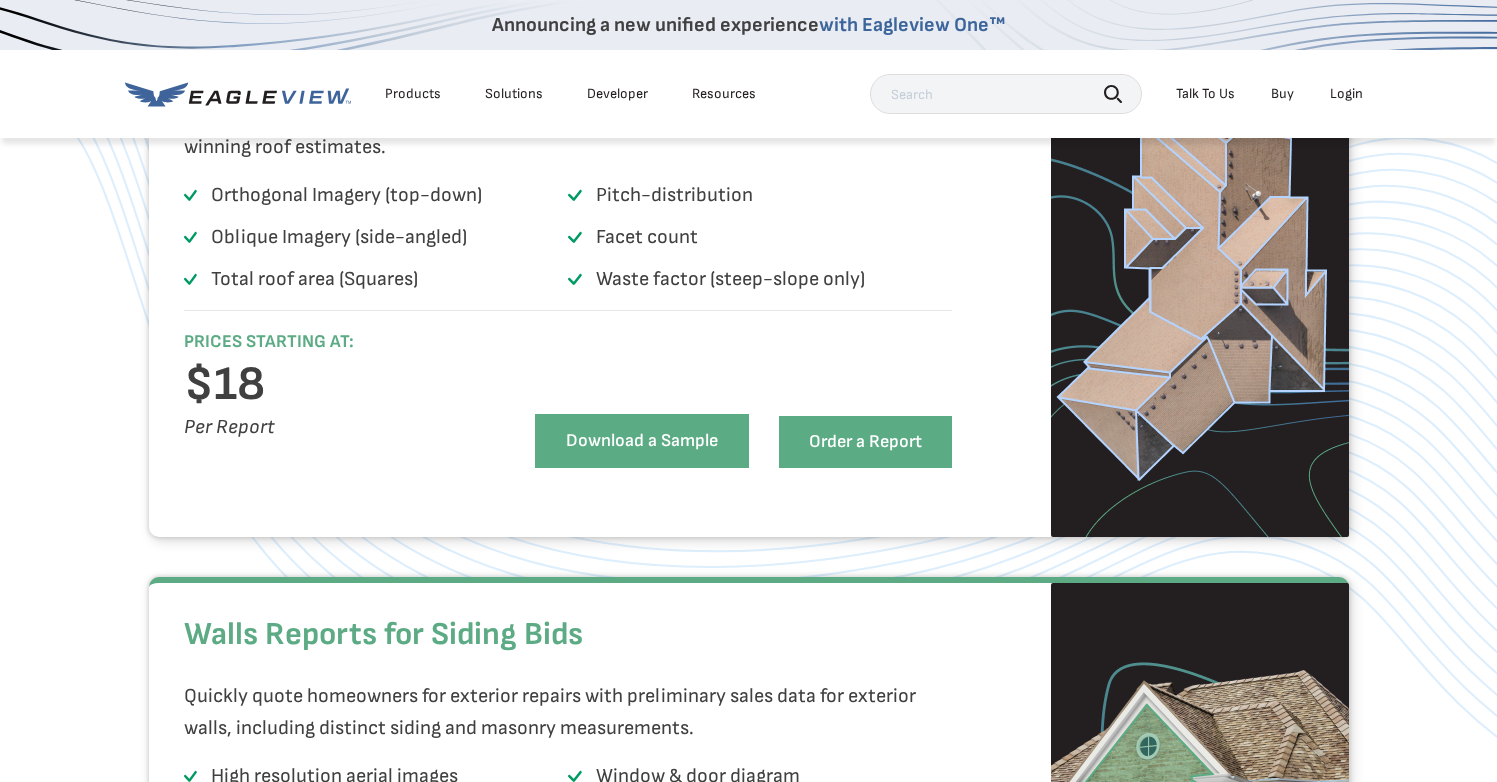 click on "Download a Sample" at bounding box center (642, 441) 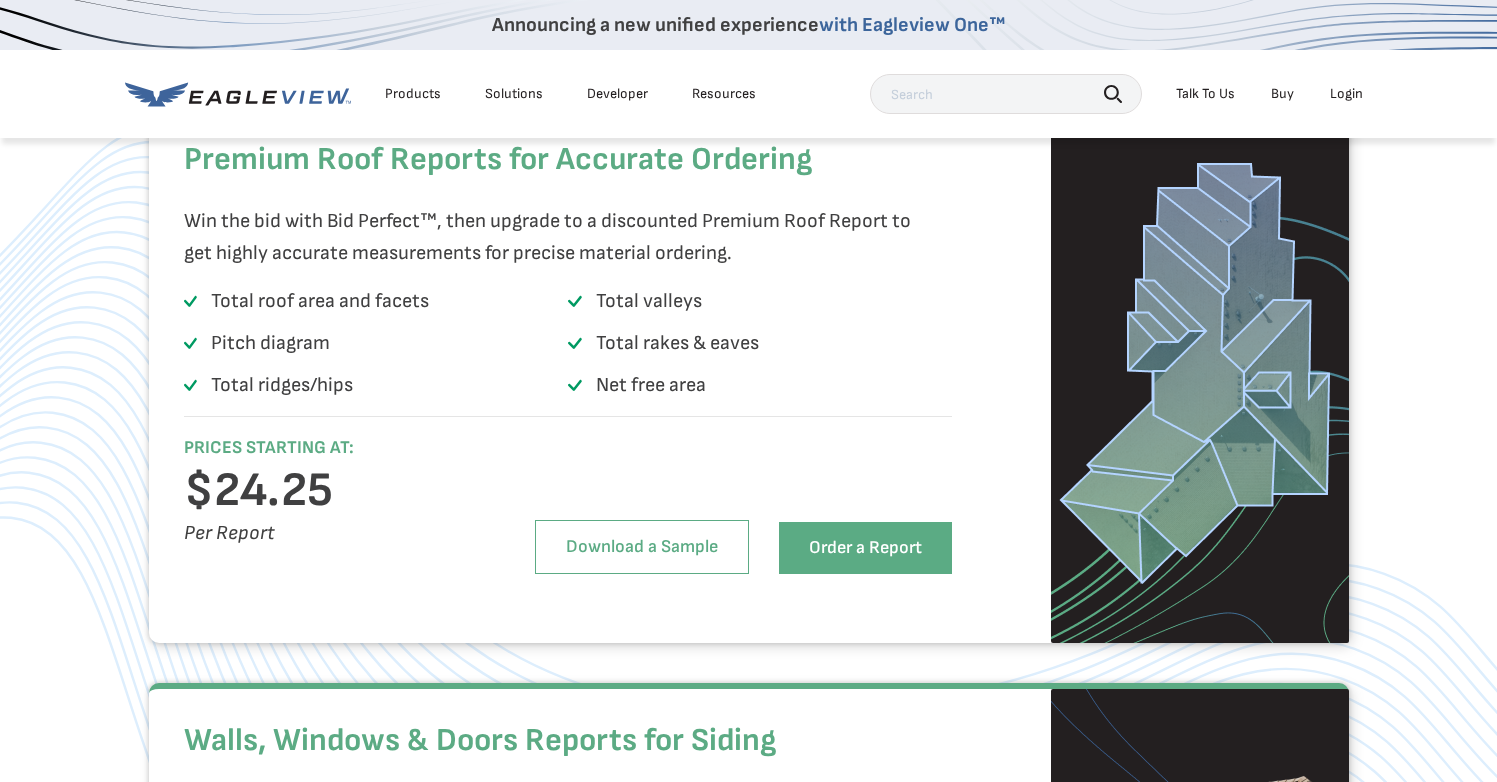 scroll, scrollTop: 2813, scrollLeft: 0, axis: vertical 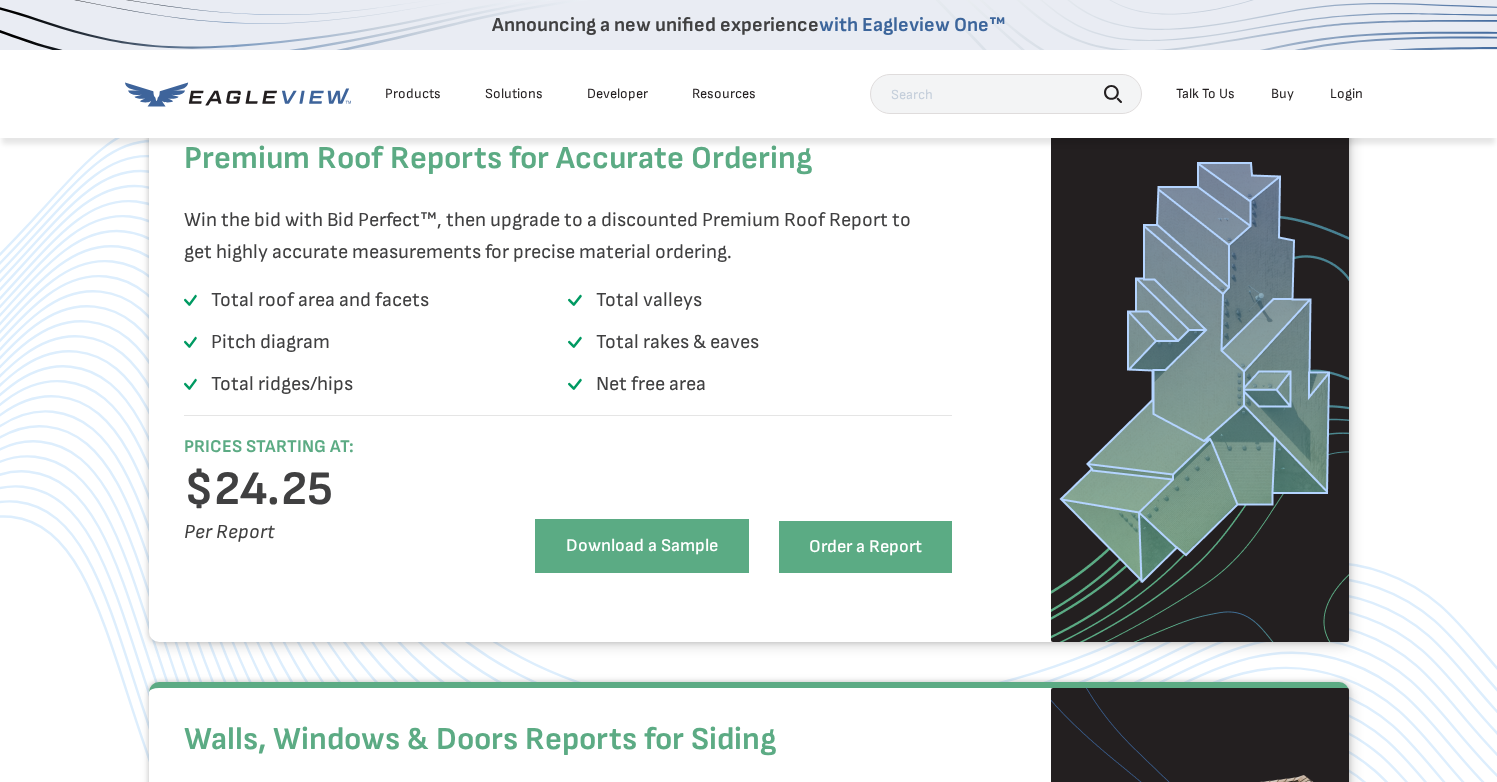 click on "Download a Sample" at bounding box center (642, 546) 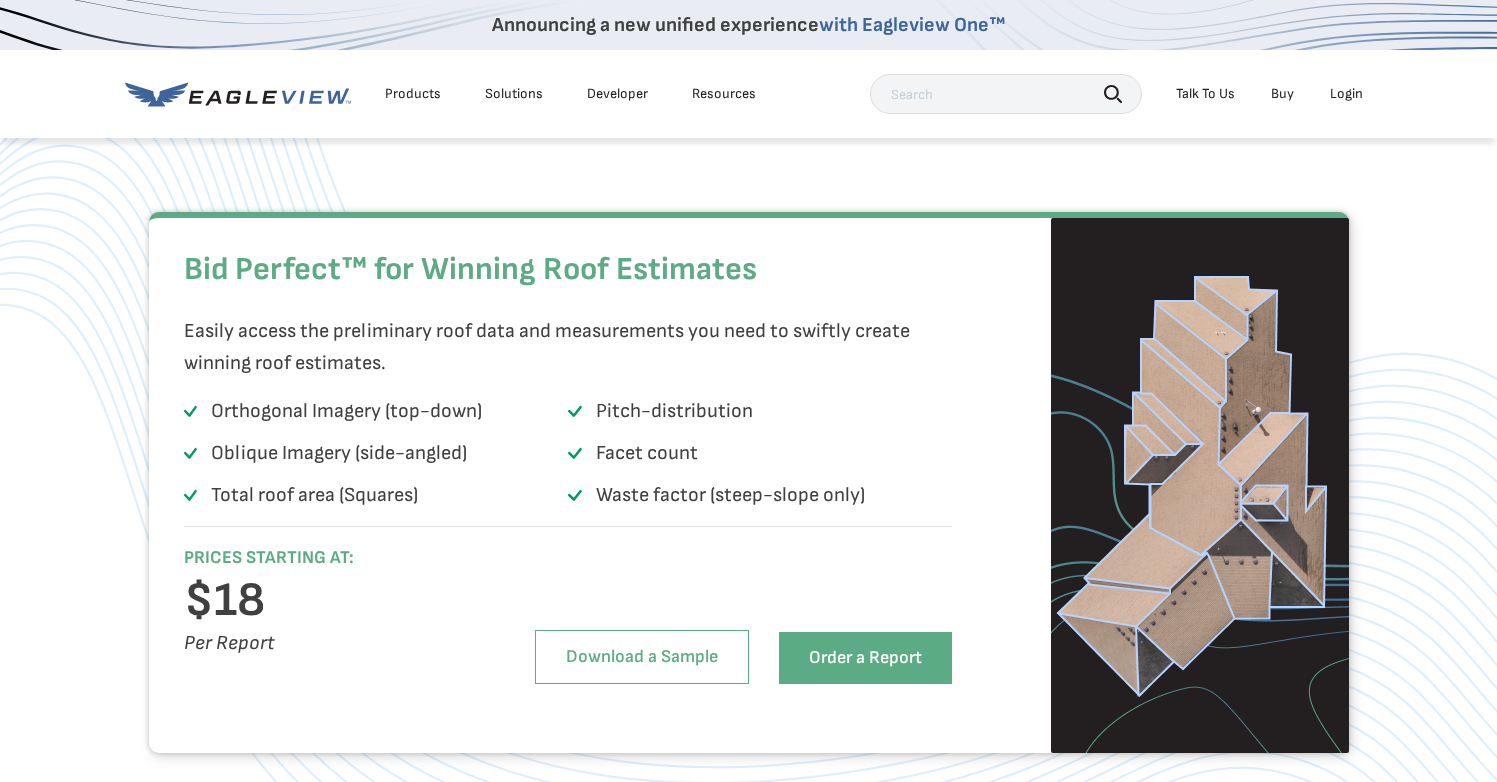 scroll, scrollTop: 1292, scrollLeft: 0, axis: vertical 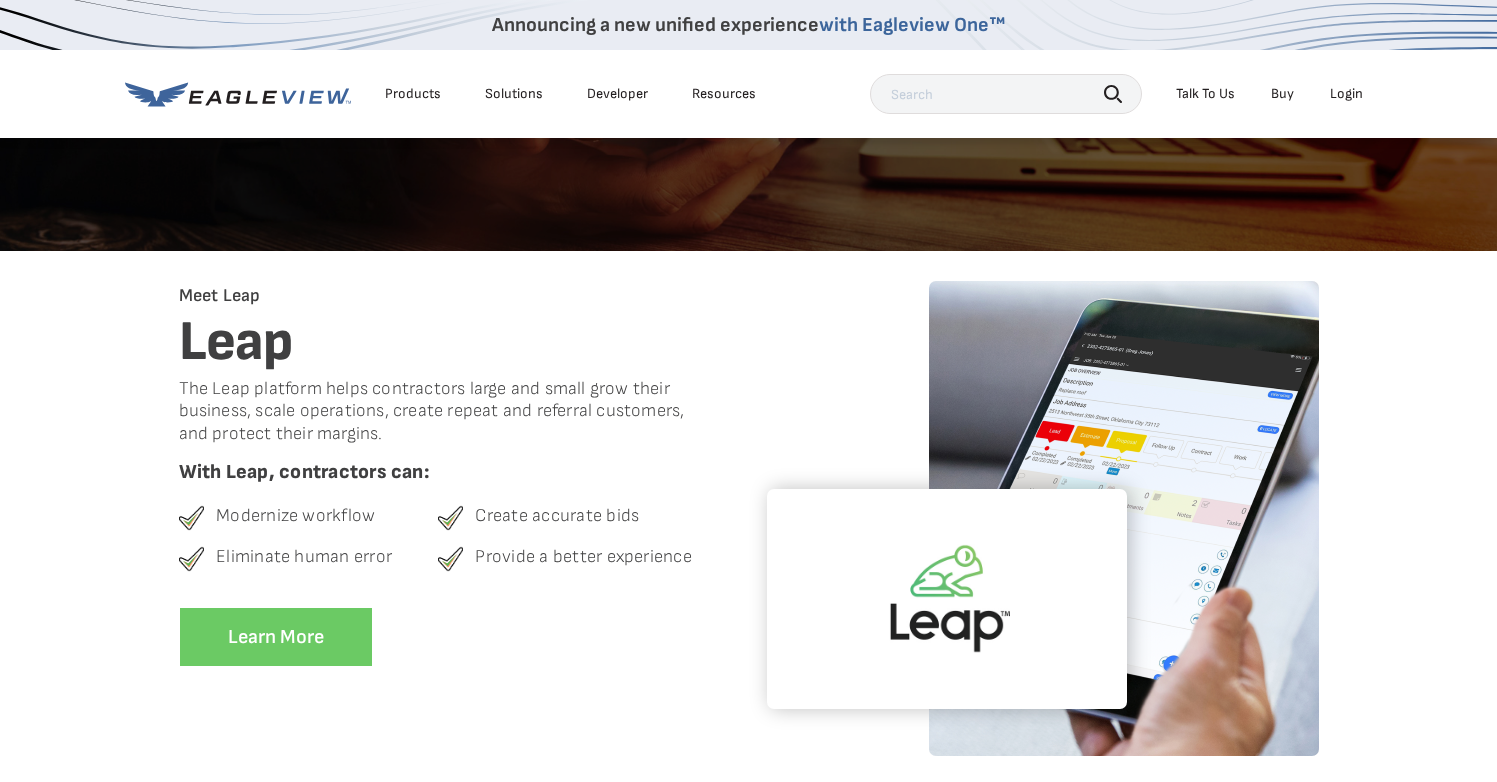 click on "Leap" at bounding box center [438, 343] 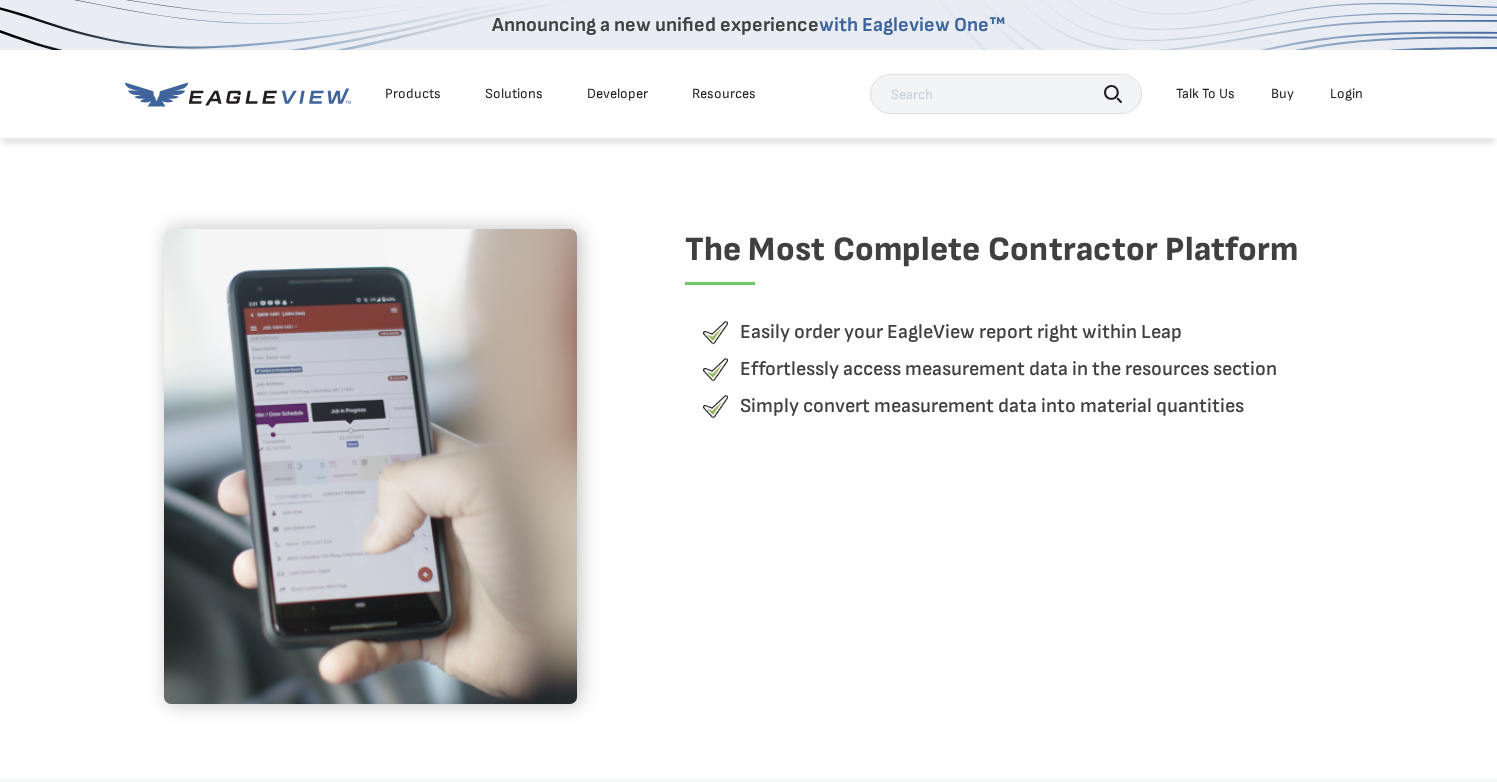 scroll, scrollTop: 901, scrollLeft: 0, axis: vertical 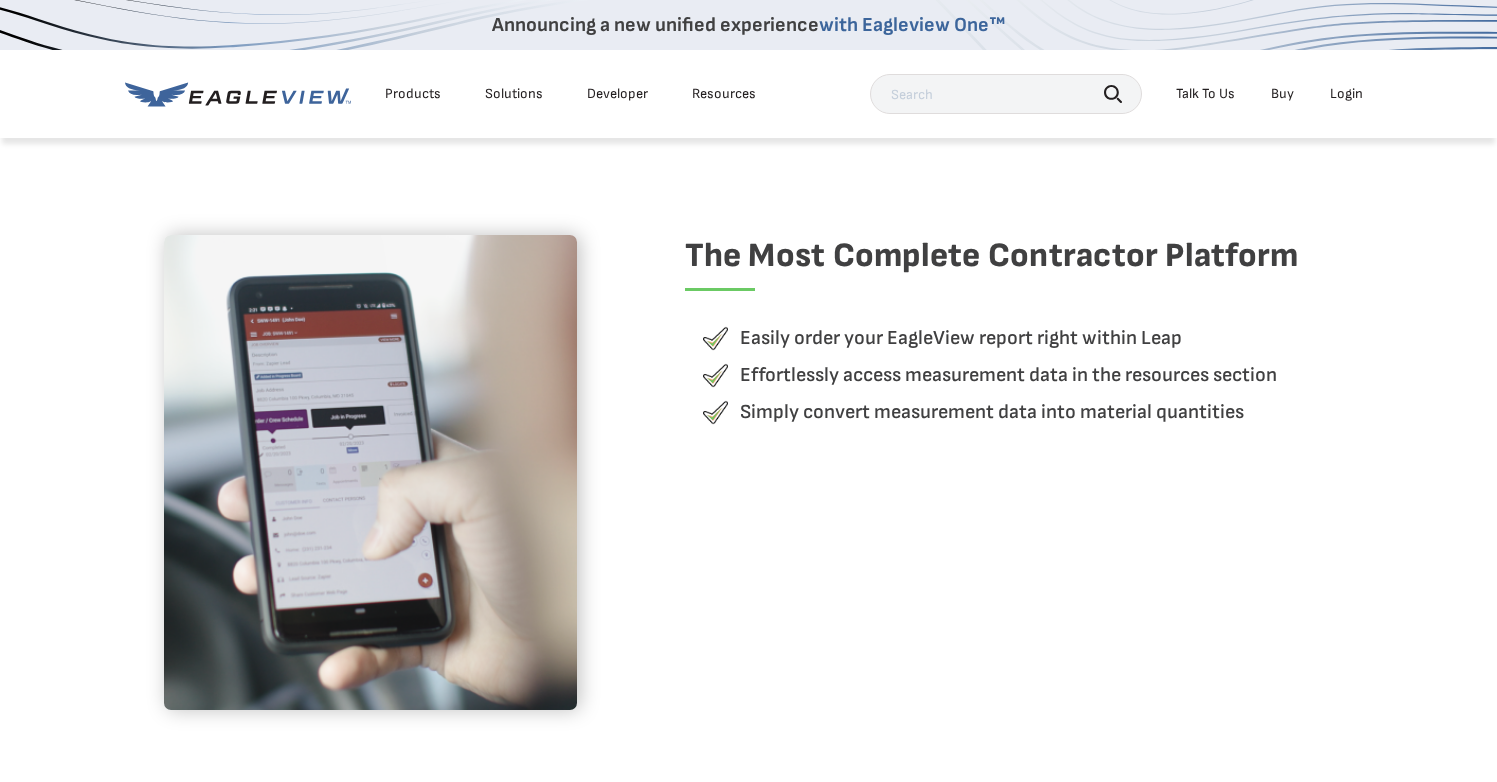 click on "Easily order your EagleView report right within Leap" at bounding box center [961, 338] 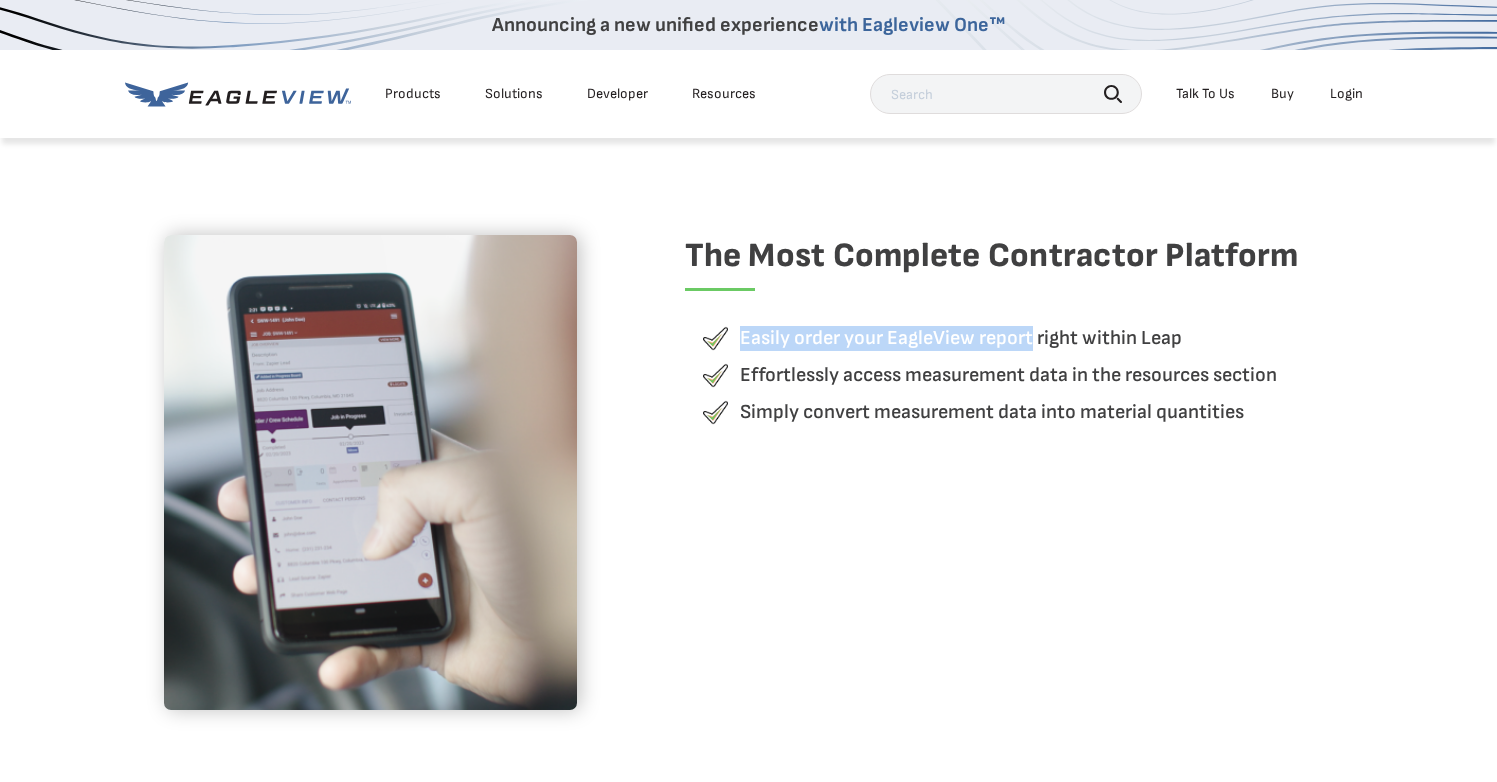 drag, startPoint x: 769, startPoint y: 333, endPoint x: 1000, endPoint y: 329, distance: 231.03462 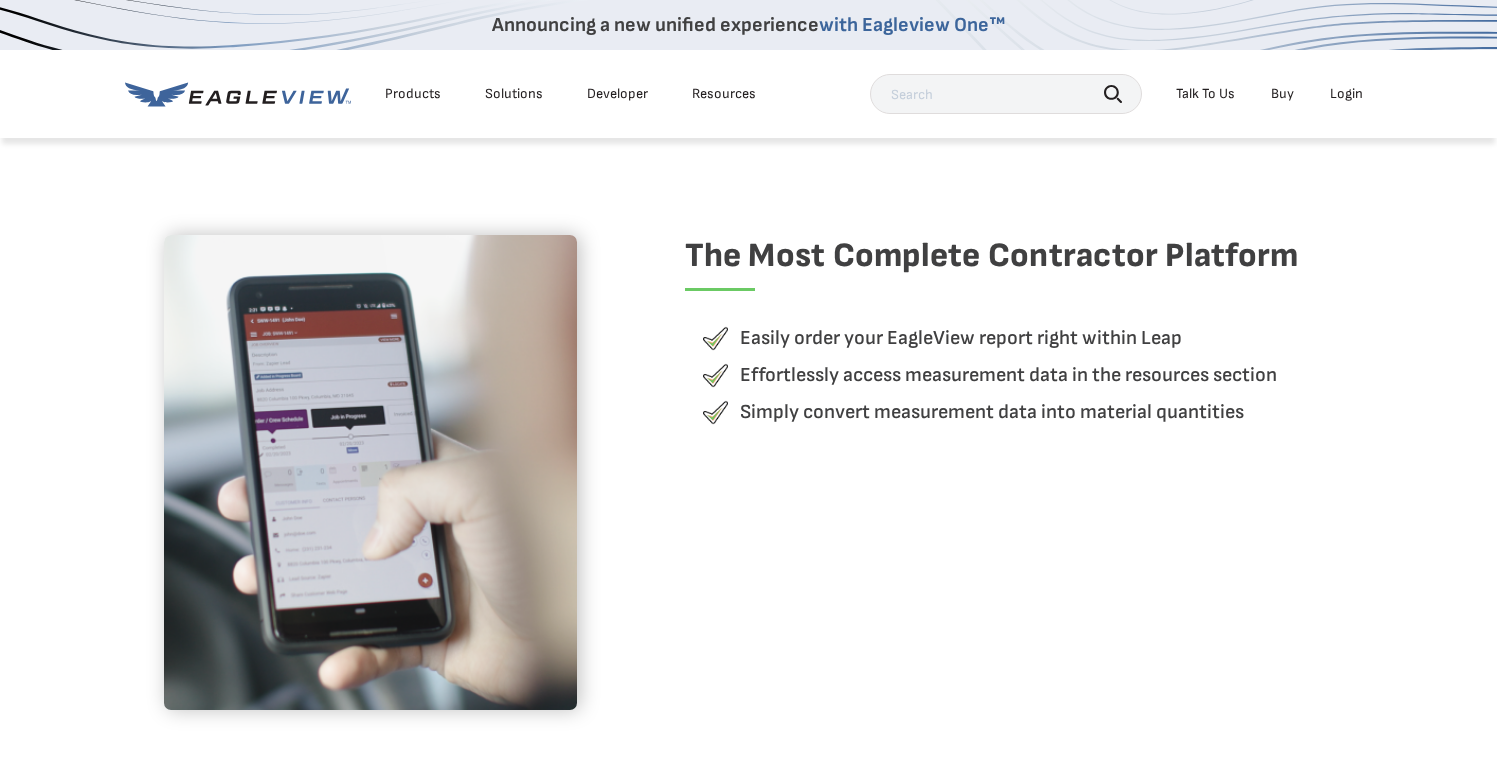 click on "Simply convert measurement data into material quantities" at bounding box center [992, 412] 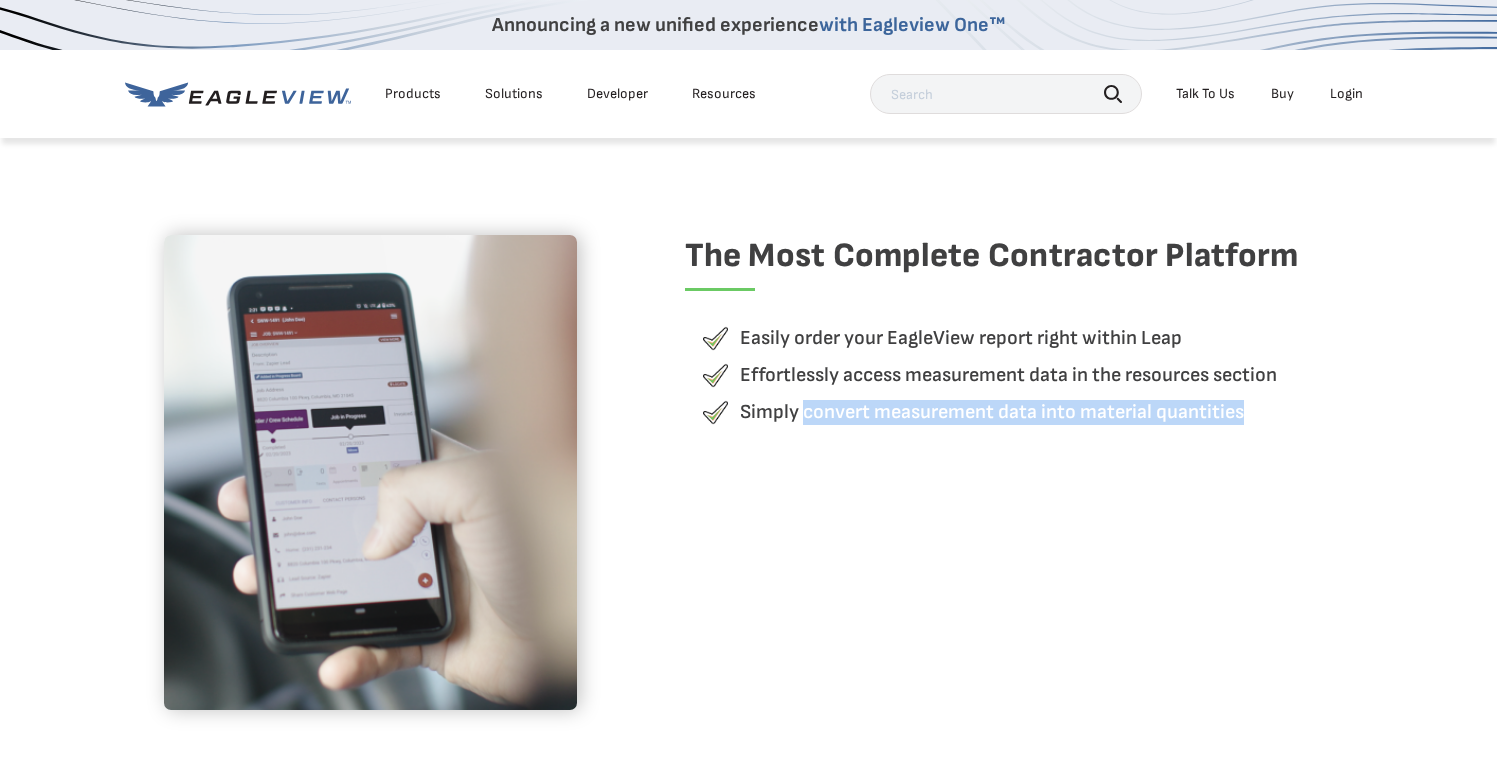 drag, startPoint x: 848, startPoint y: 411, endPoint x: 1174, endPoint y: 408, distance: 326.0138 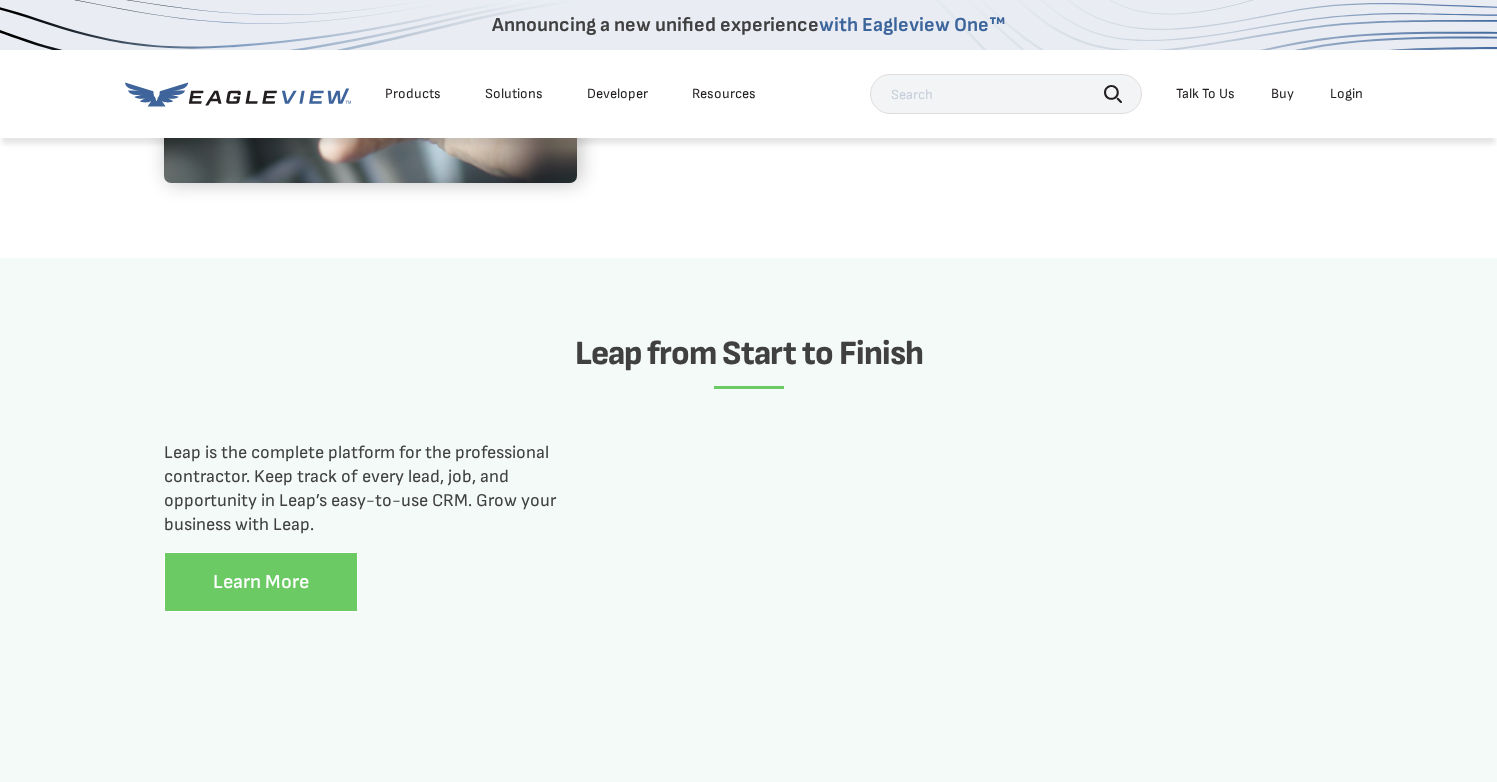 scroll, scrollTop: 1429, scrollLeft: 0, axis: vertical 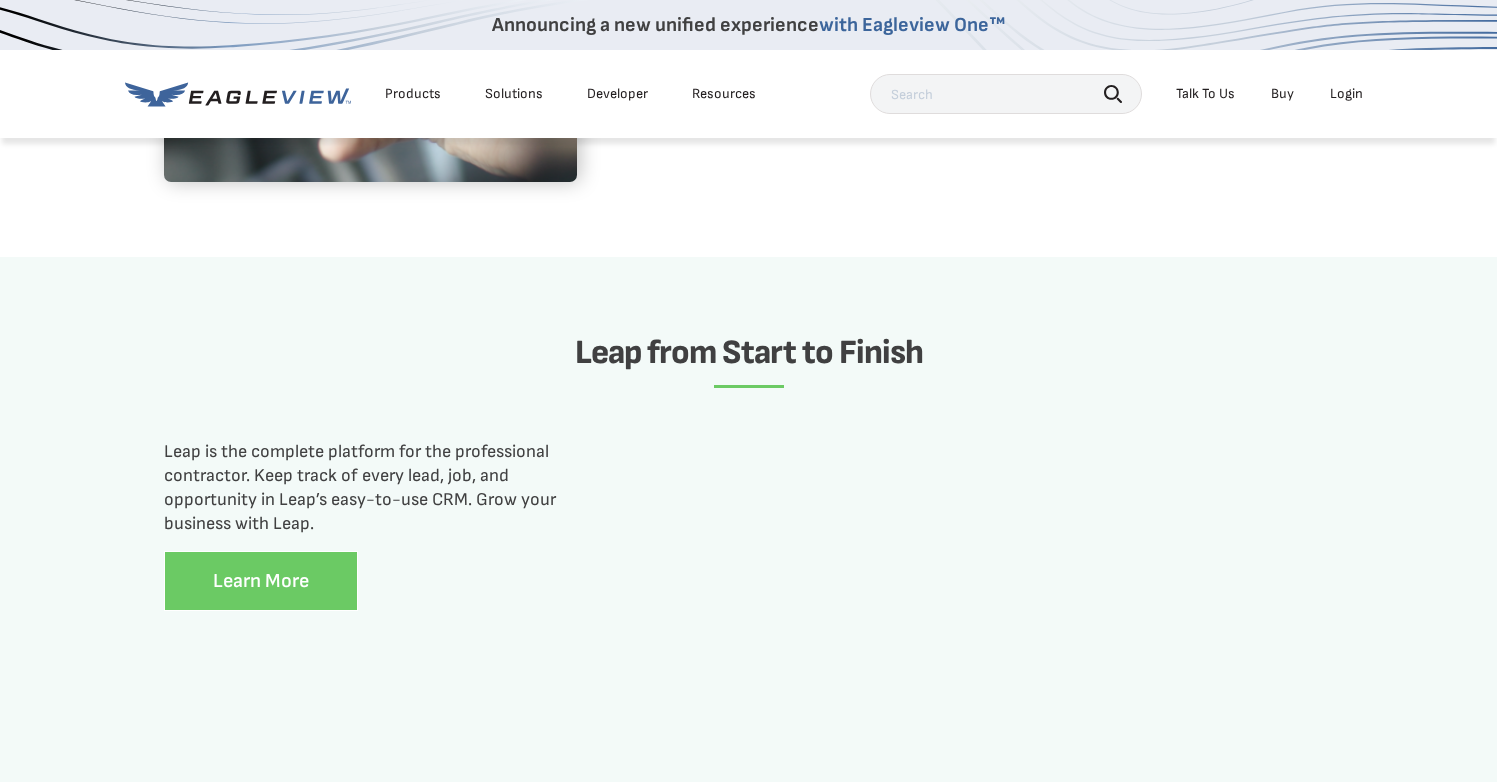 click on "Leap is the complete platform for the professional contractor. Keep track of every lead, job, and opportunity in Leap’s easy-to-use CRM. Grow your business with Leap." at bounding box center (369, 488) 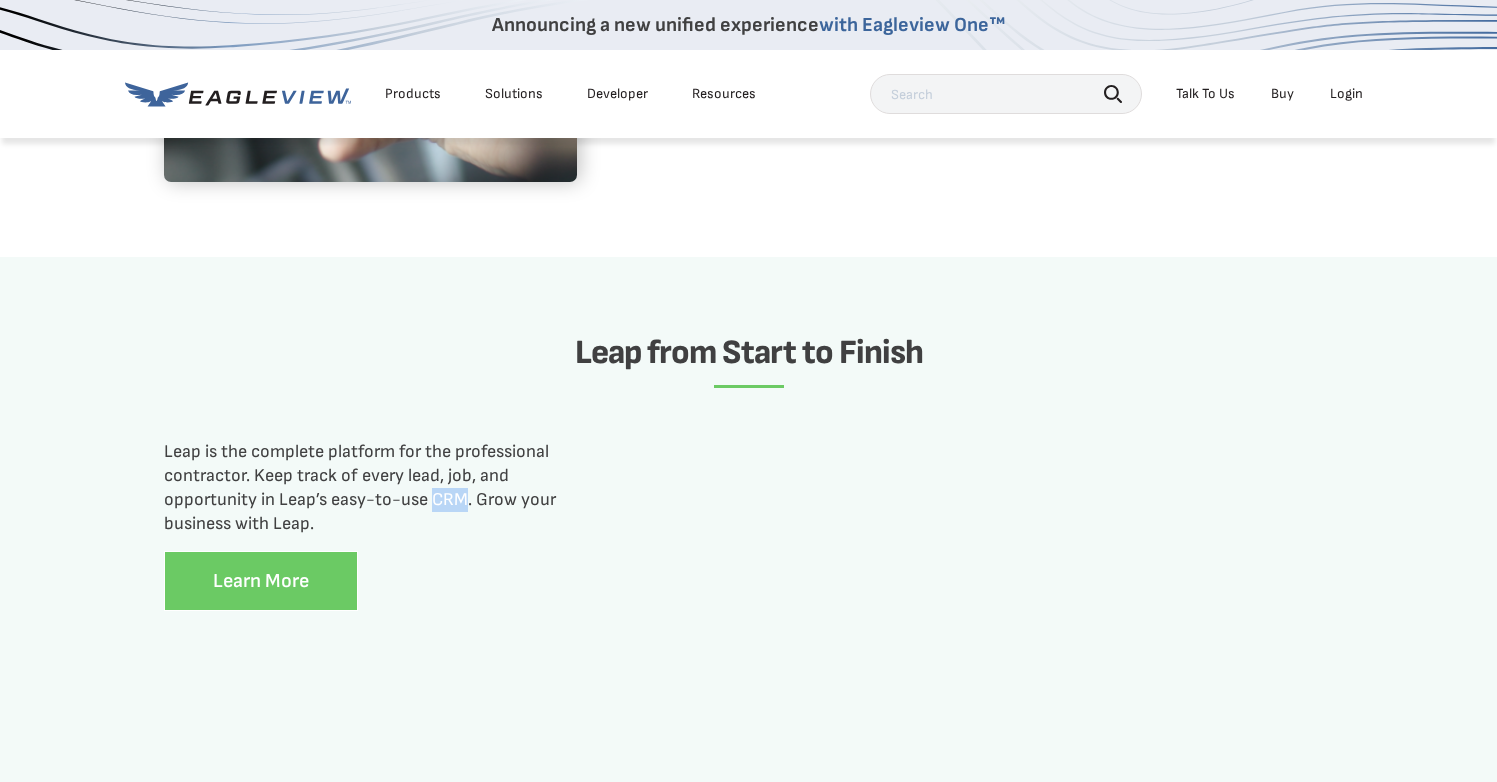 click on "Leap is the complete platform for the professional contractor. Keep track of every lead, job, and opportunity in Leap’s easy-to-use CRM. Grow your business with Leap." at bounding box center [369, 488] 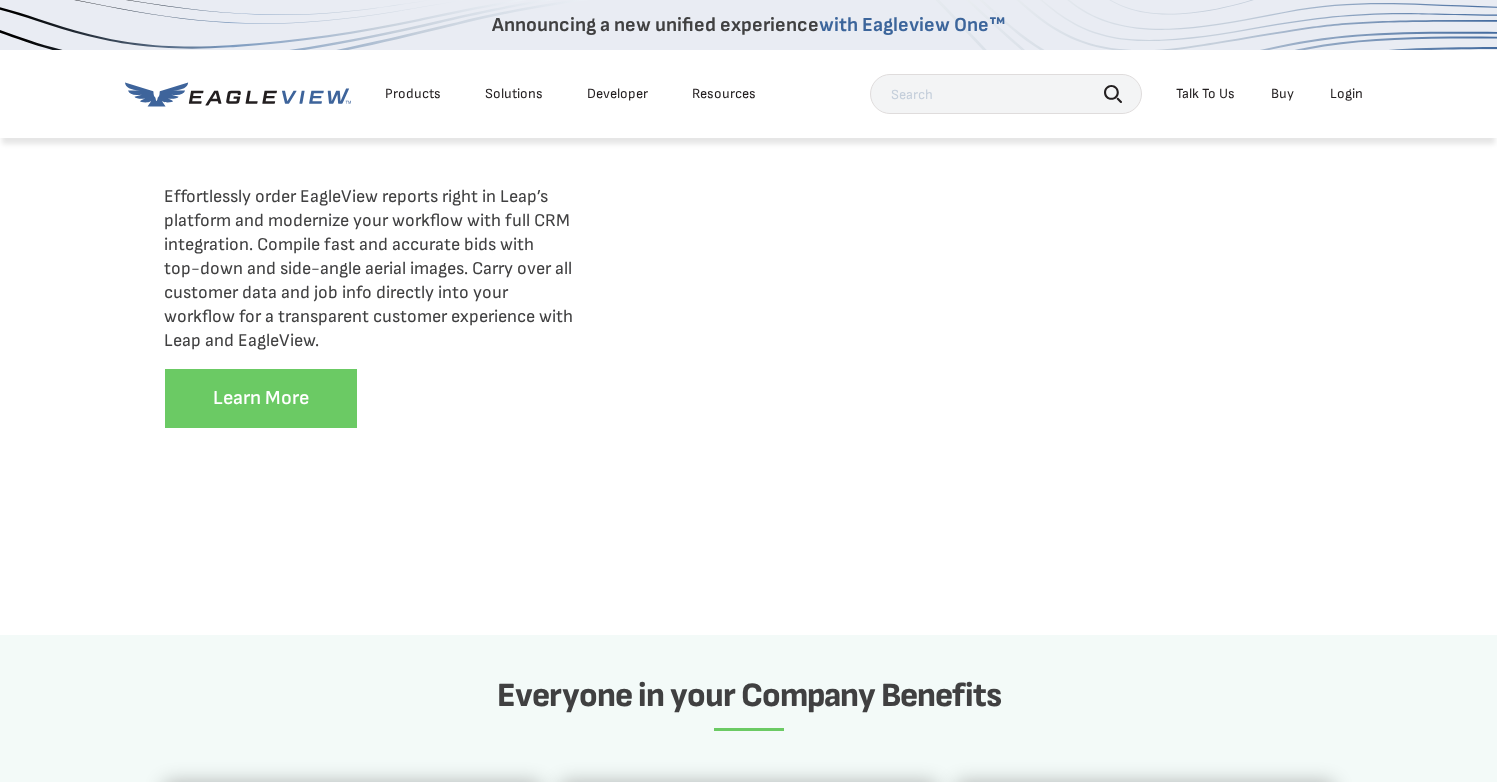 scroll, scrollTop: 2320, scrollLeft: 0, axis: vertical 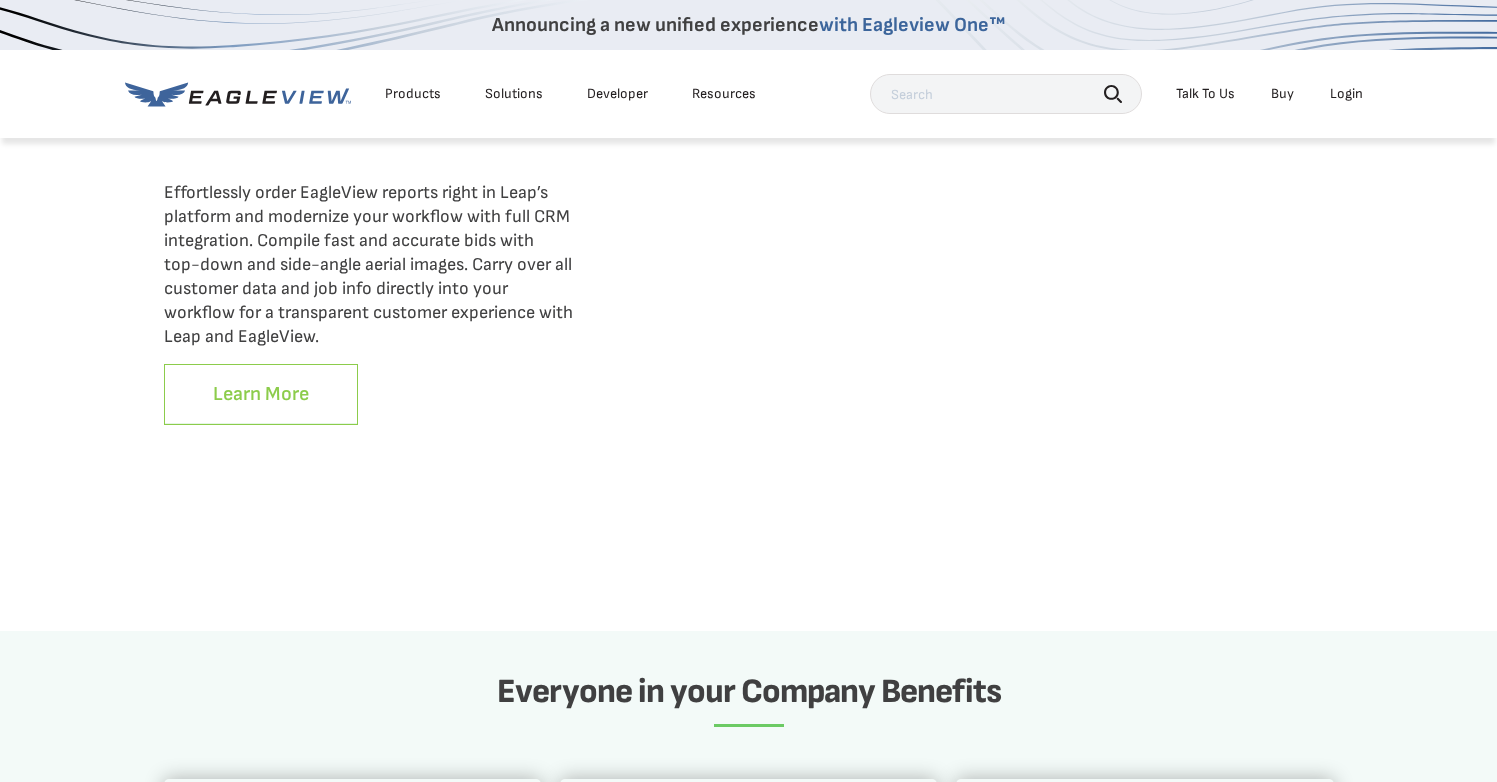 click on "Learn More" at bounding box center [261, 394] 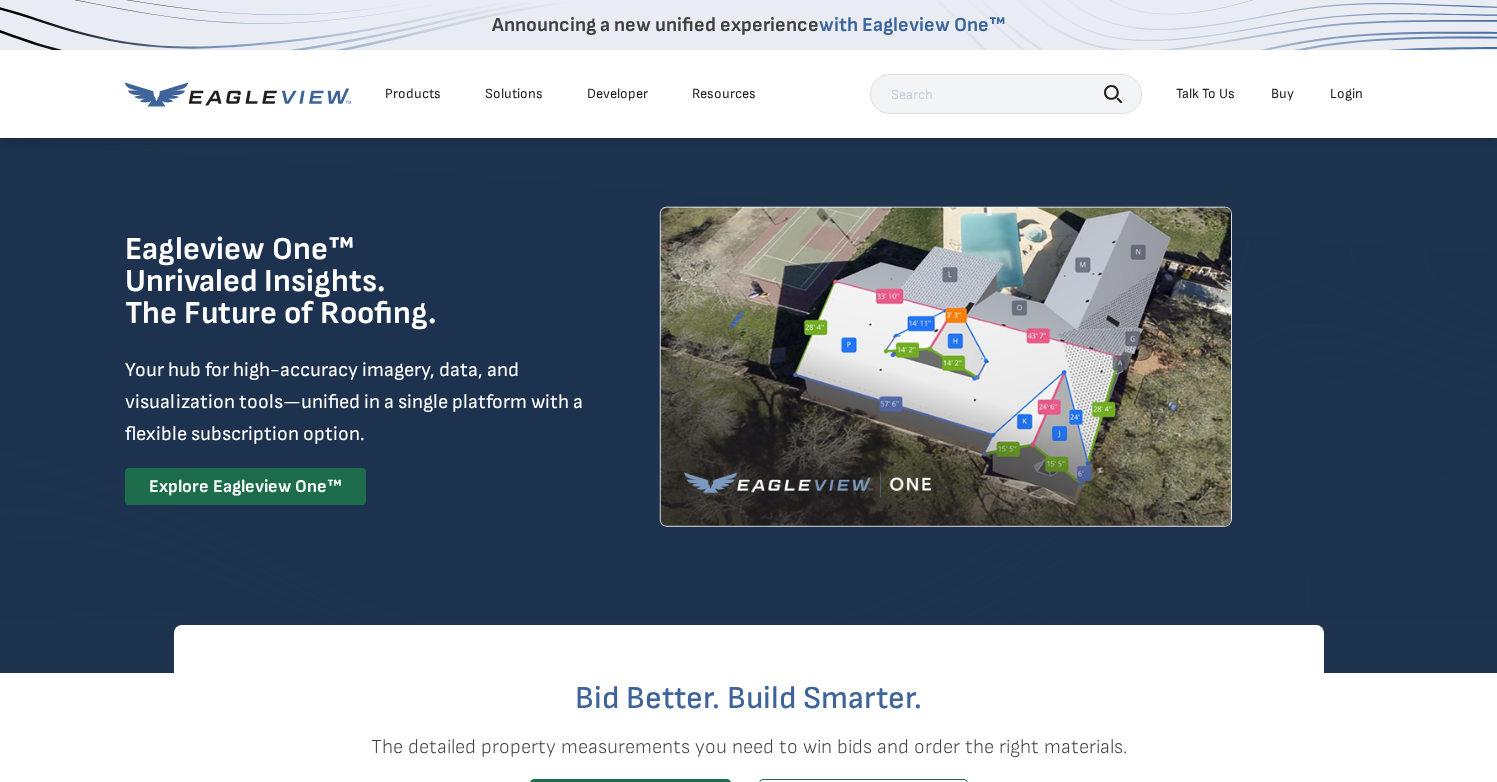 scroll, scrollTop: 0, scrollLeft: 0, axis: both 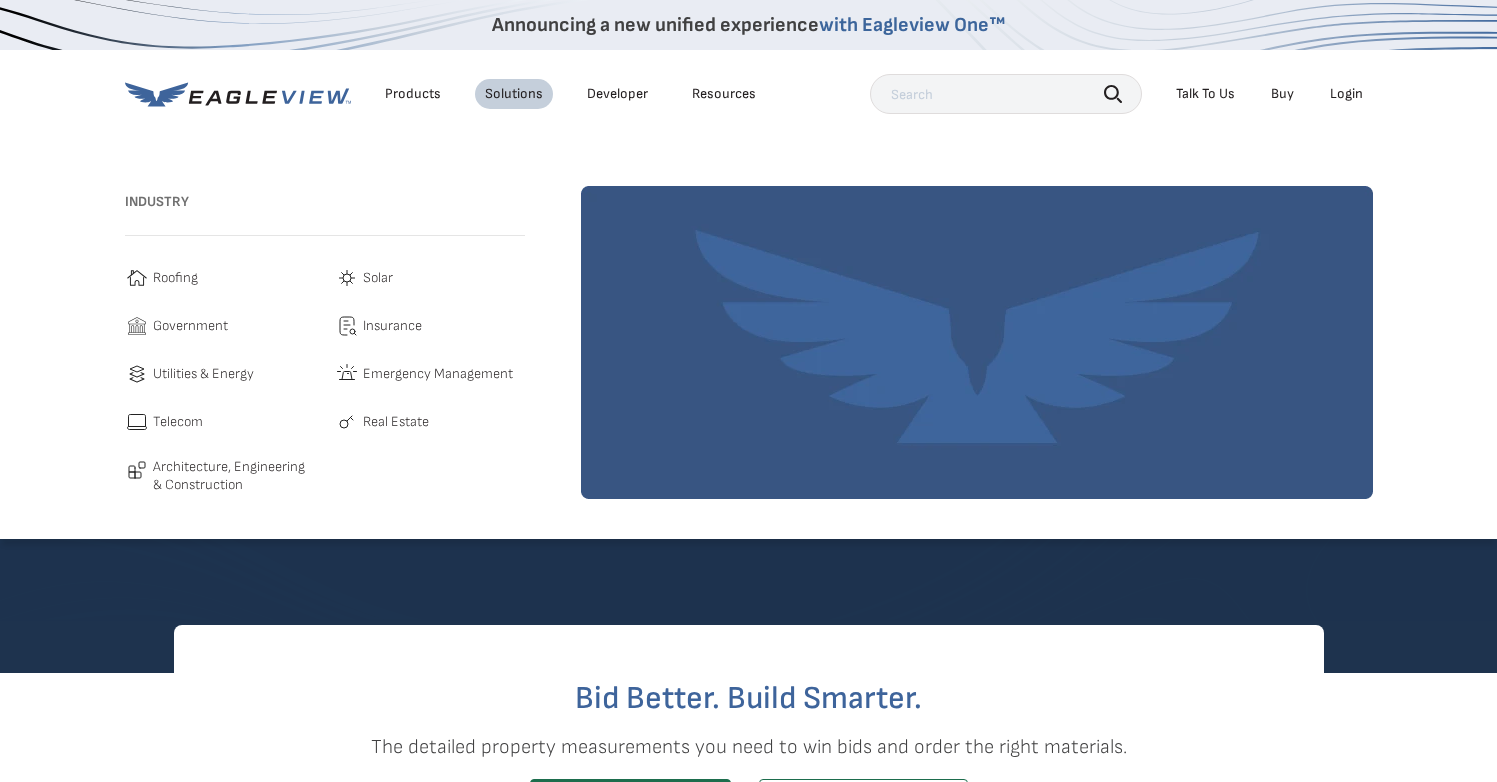 click on "Products" at bounding box center (413, 94) 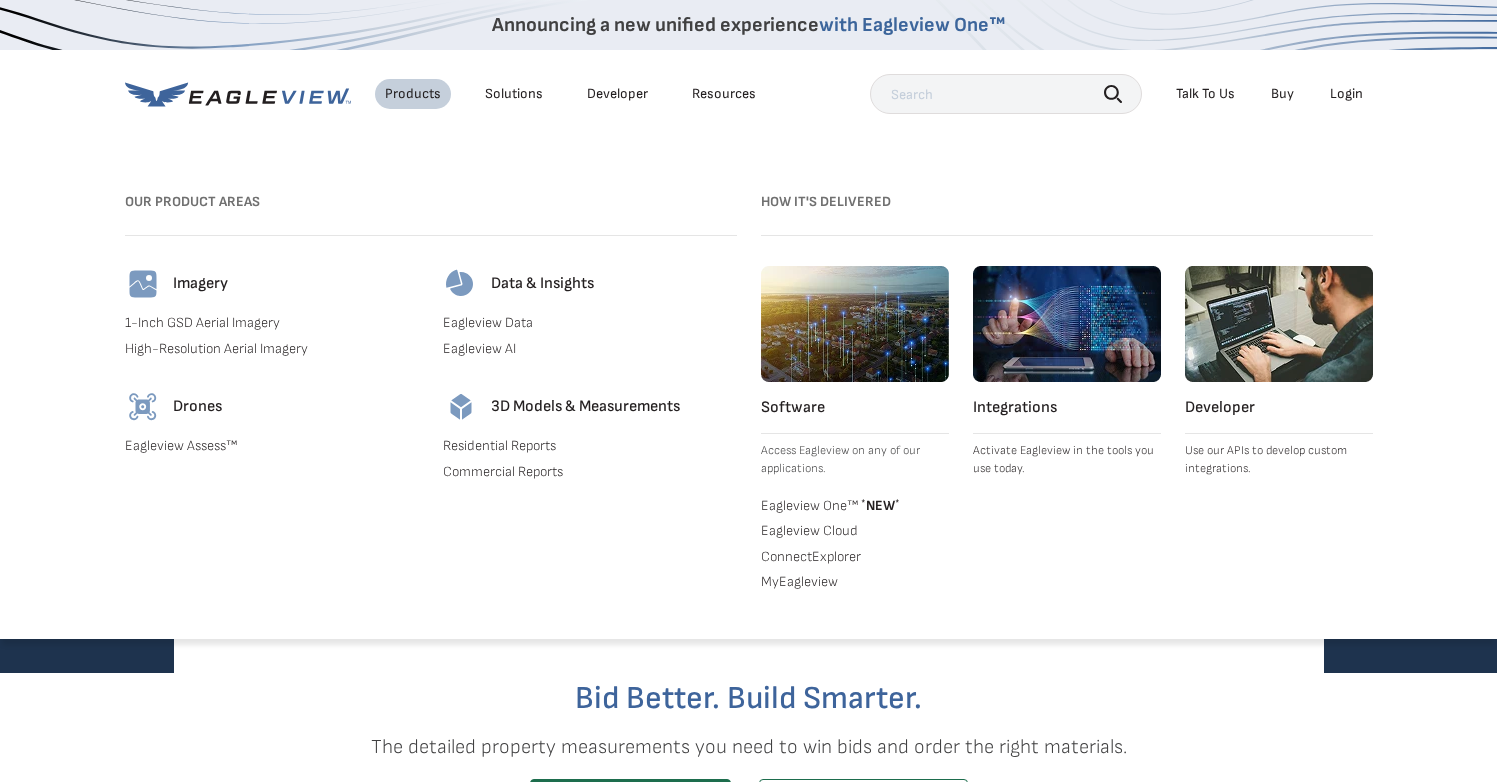 click on "Eagleview AI" at bounding box center [590, 349] 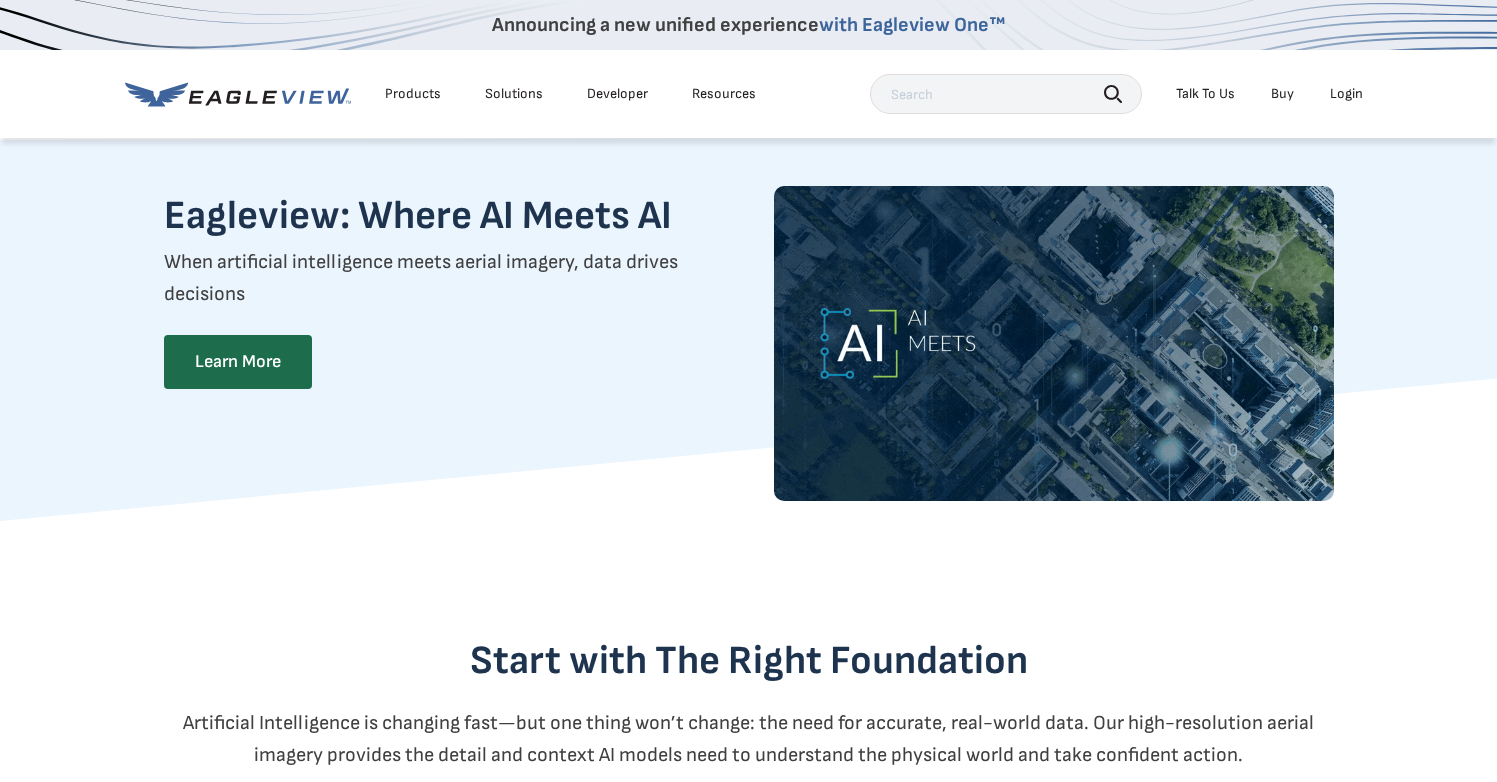 scroll, scrollTop: 0, scrollLeft: 0, axis: both 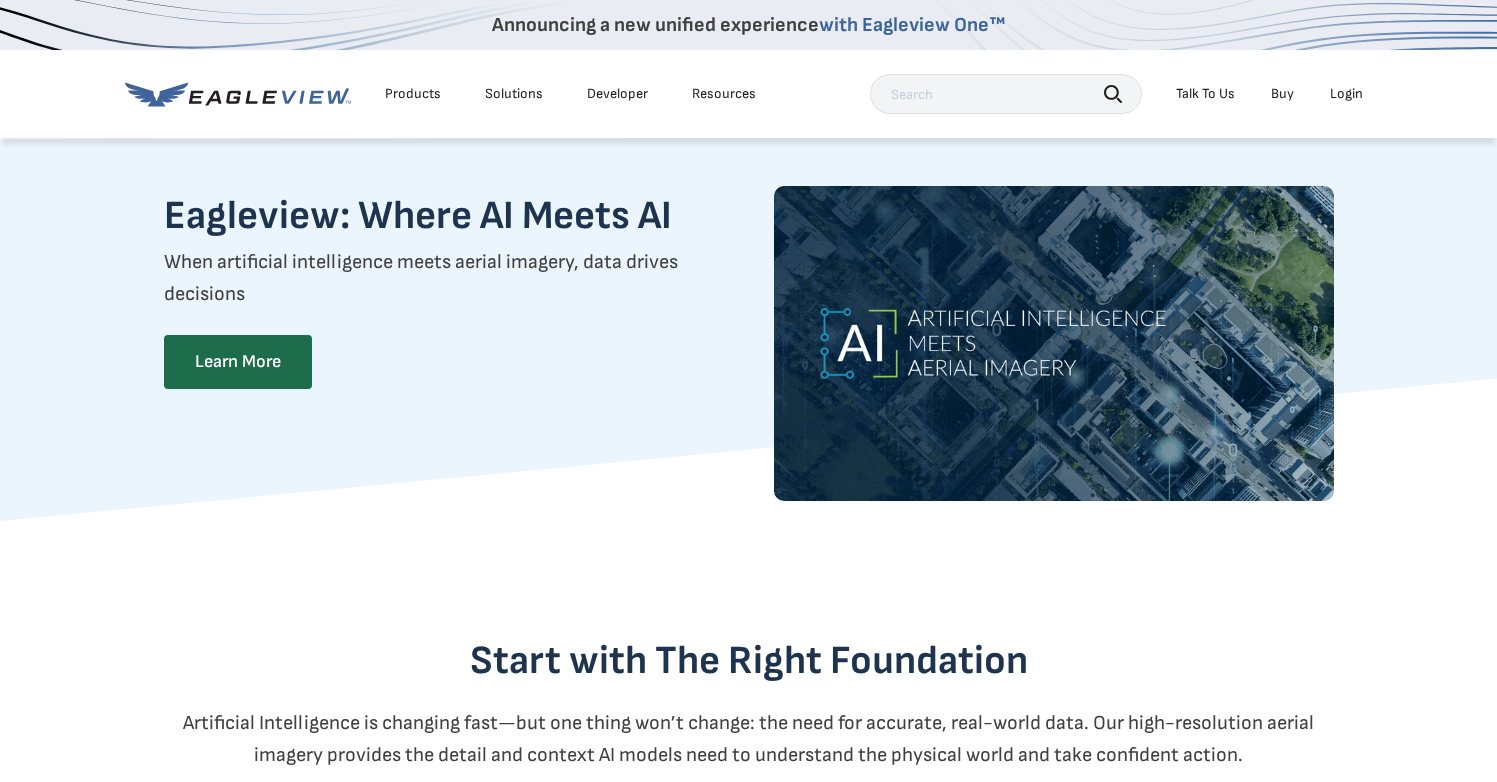 click on "Products" at bounding box center [413, 94] 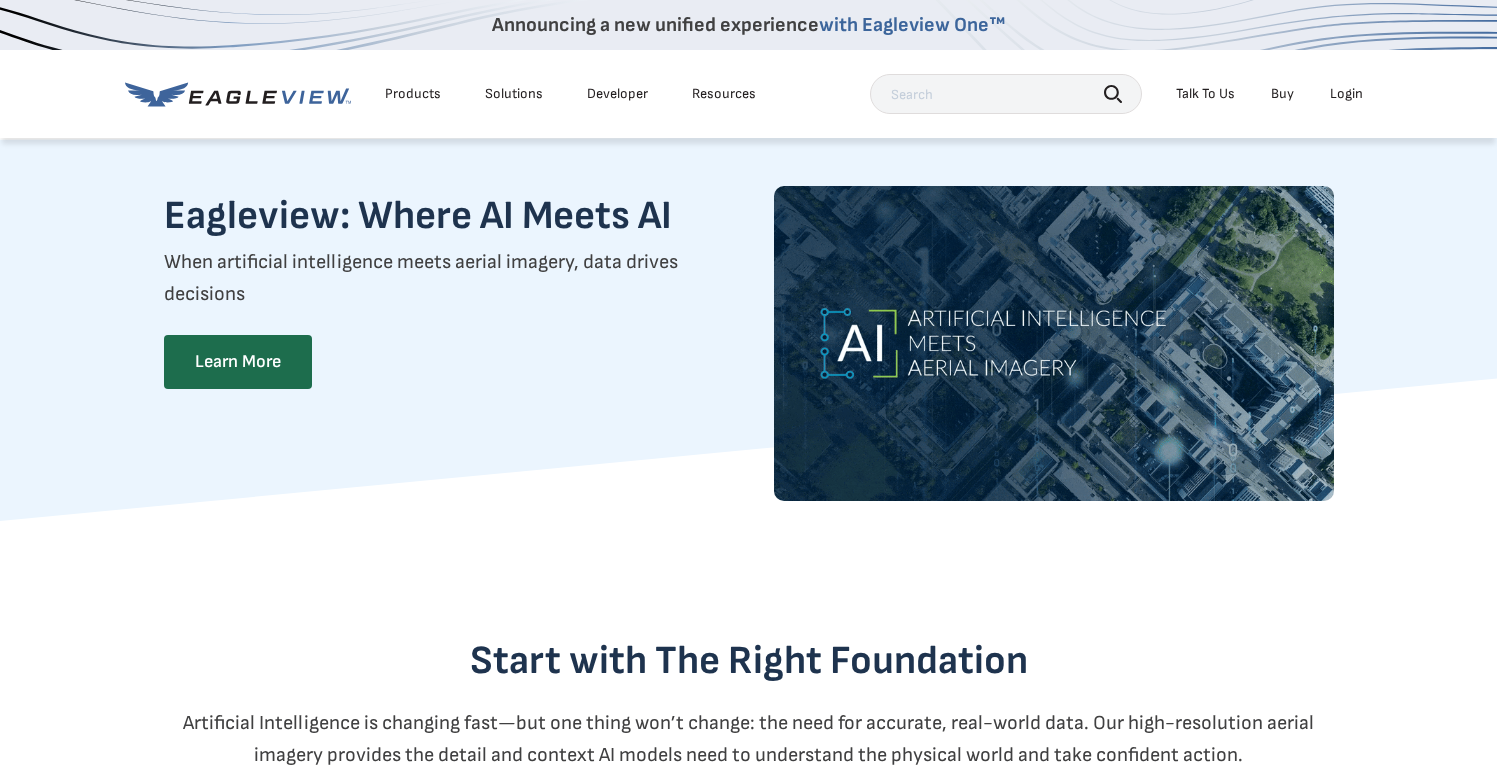 click on "Products" at bounding box center (413, 94) 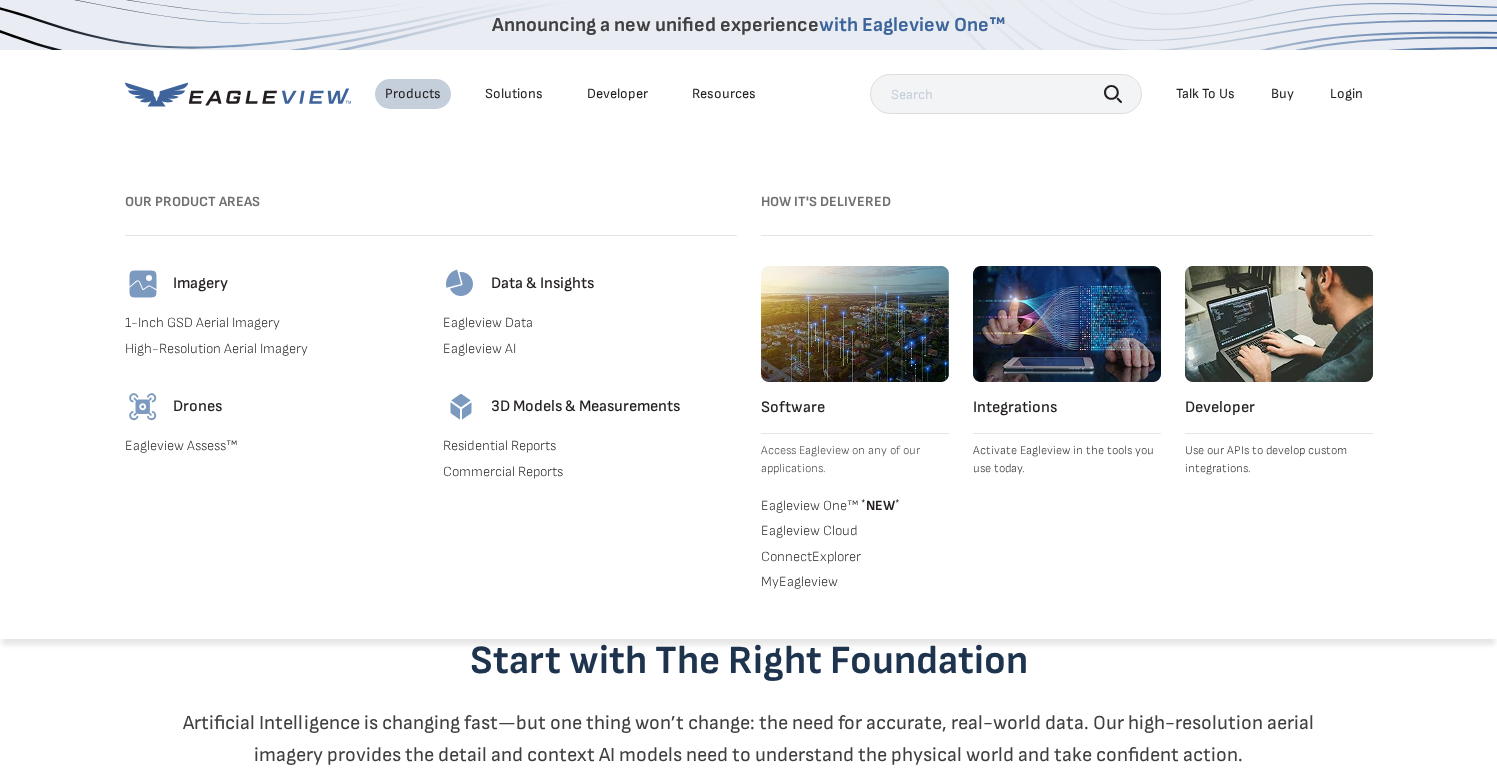 click on "1-Inch GSD Aerial Imagery" at bounding box center [272, 323] 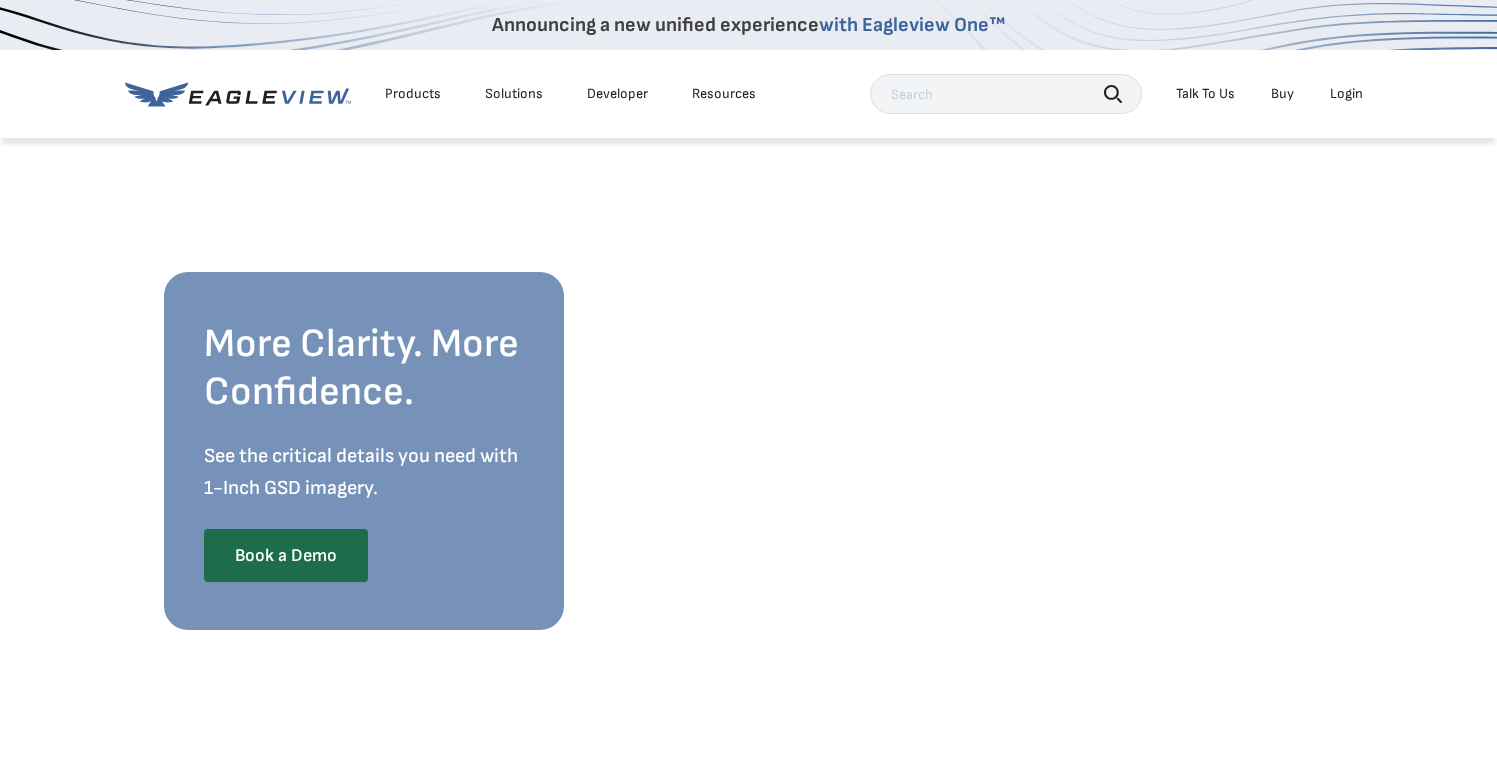 scroll, scrollTop: 0, scrollLeft: 0, axis: both 